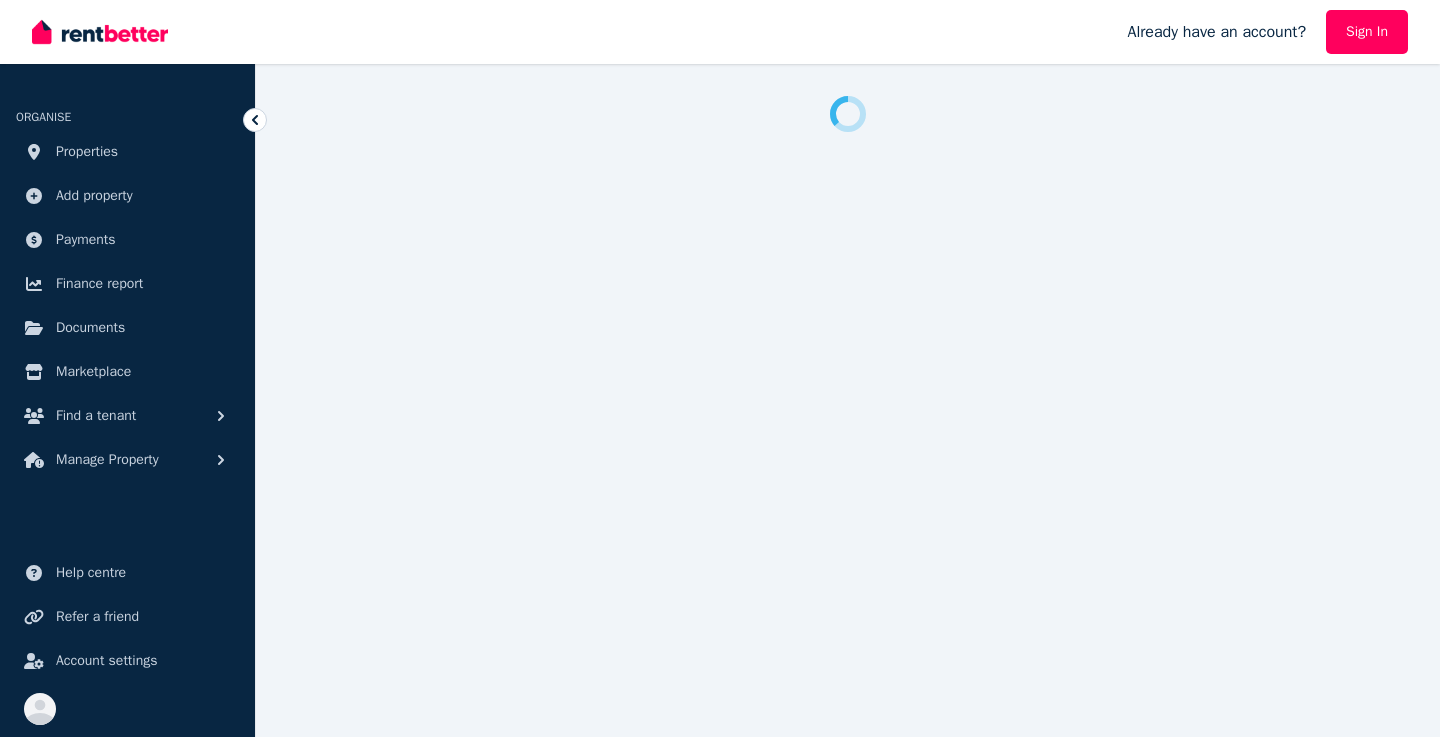 scroll, scrollTop: 0, scrollLeft: 0, axis: both 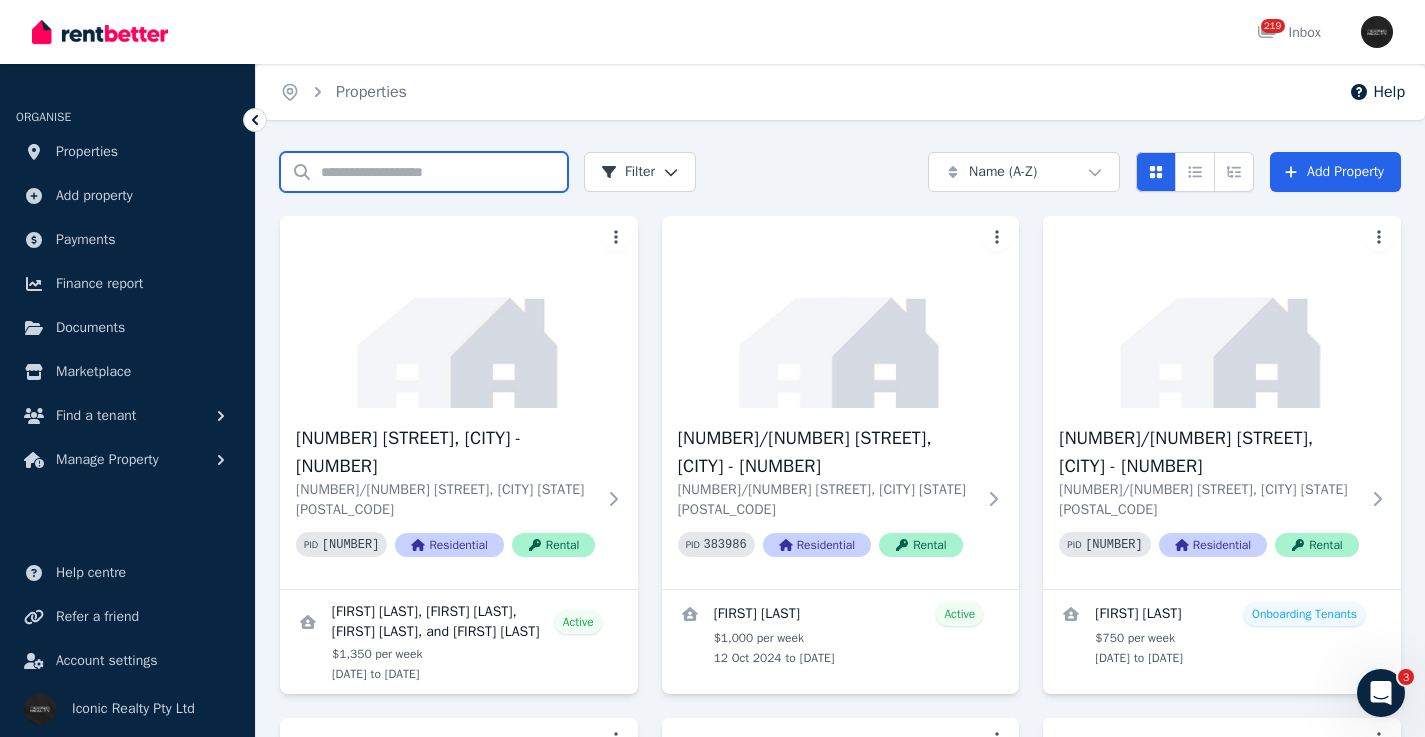 click on "Search properties" at bounding box center (424, 172) 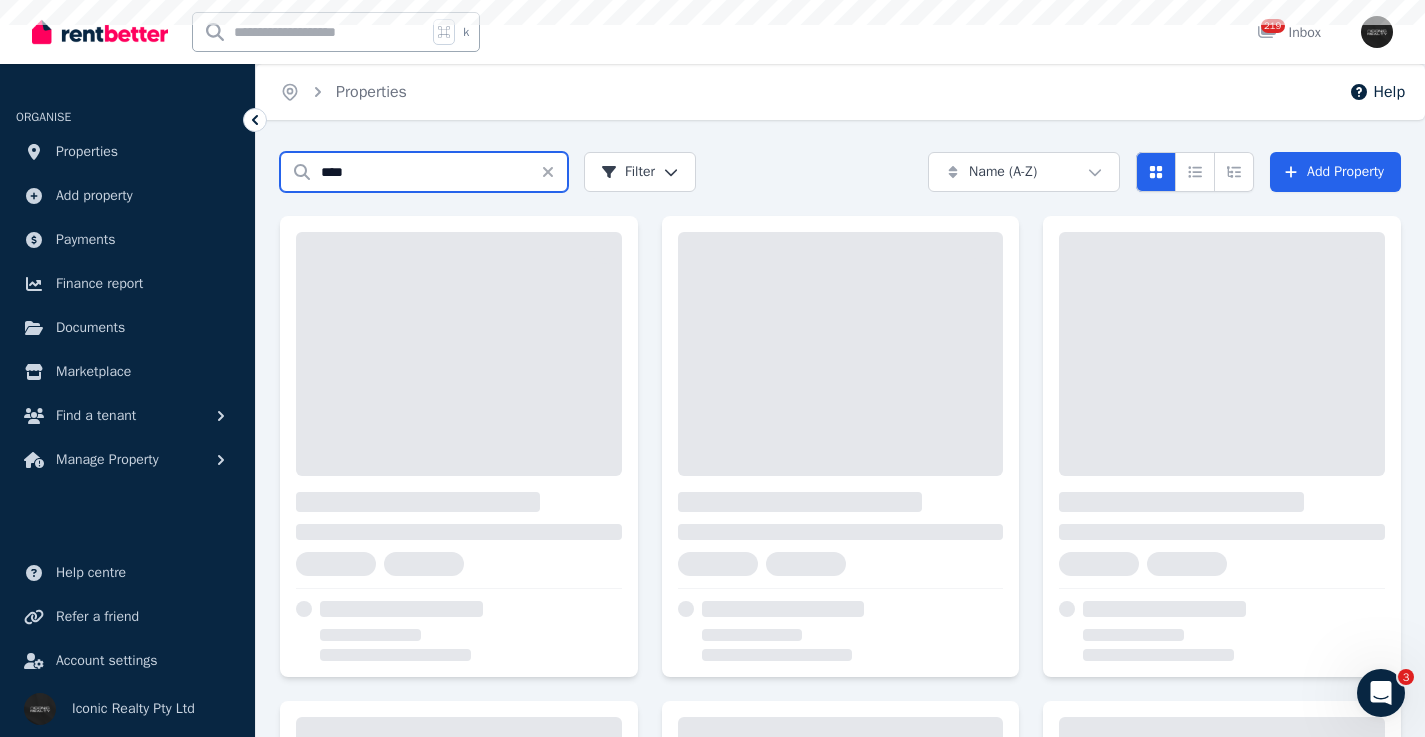 type on "****" 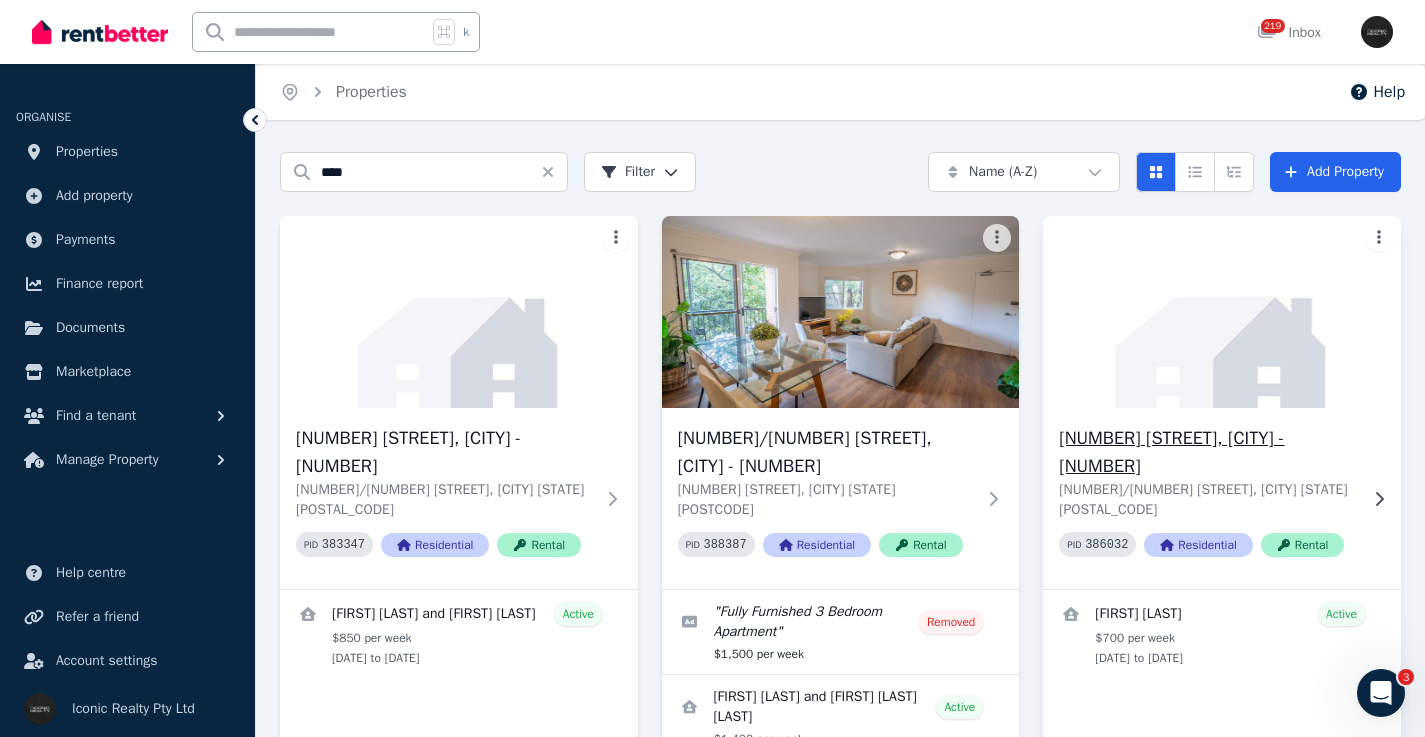 click on "[NUMBER] [STREET], [CITY] - [NUMBER]" at bounding box center (1208, 452) 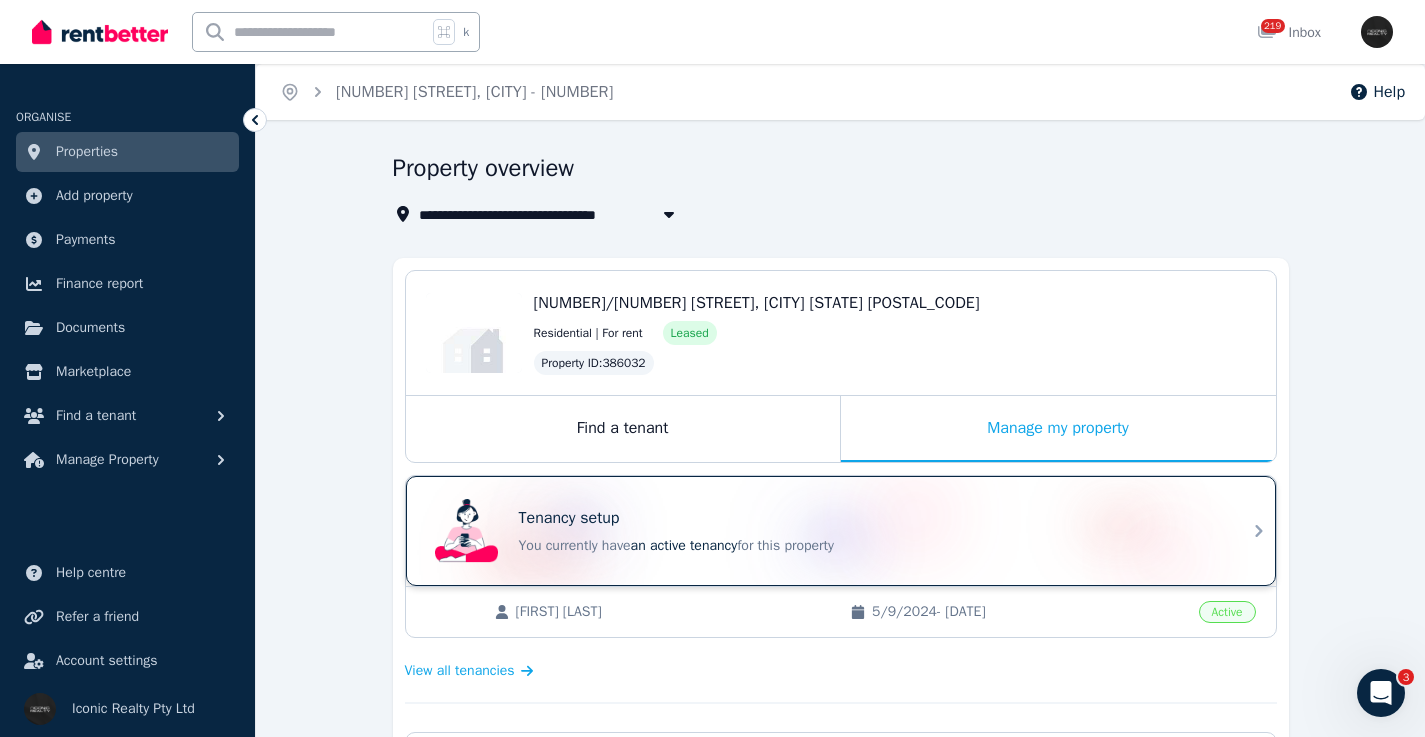 click on "Tenancy setup" at bounding box center (869, 518) 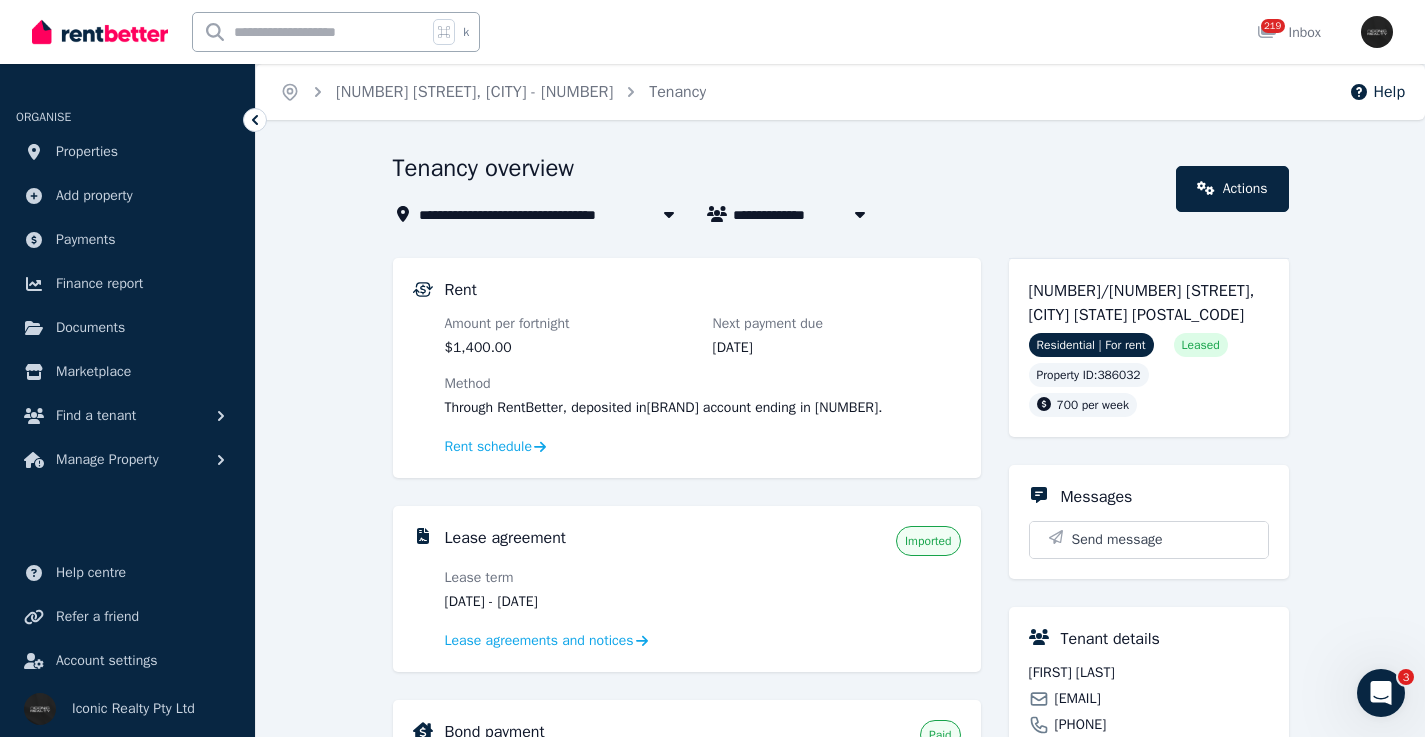click at bounding box center [310, 32] 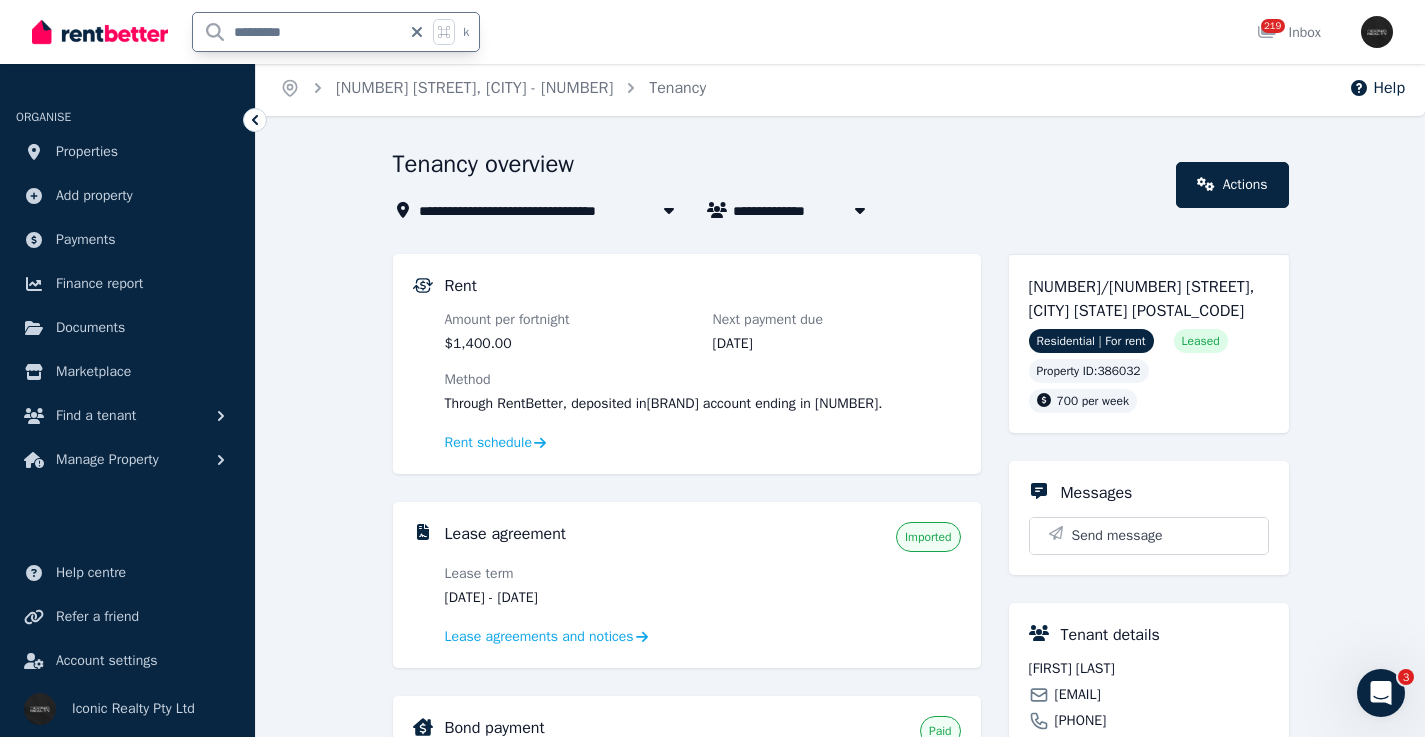 type on "*********" 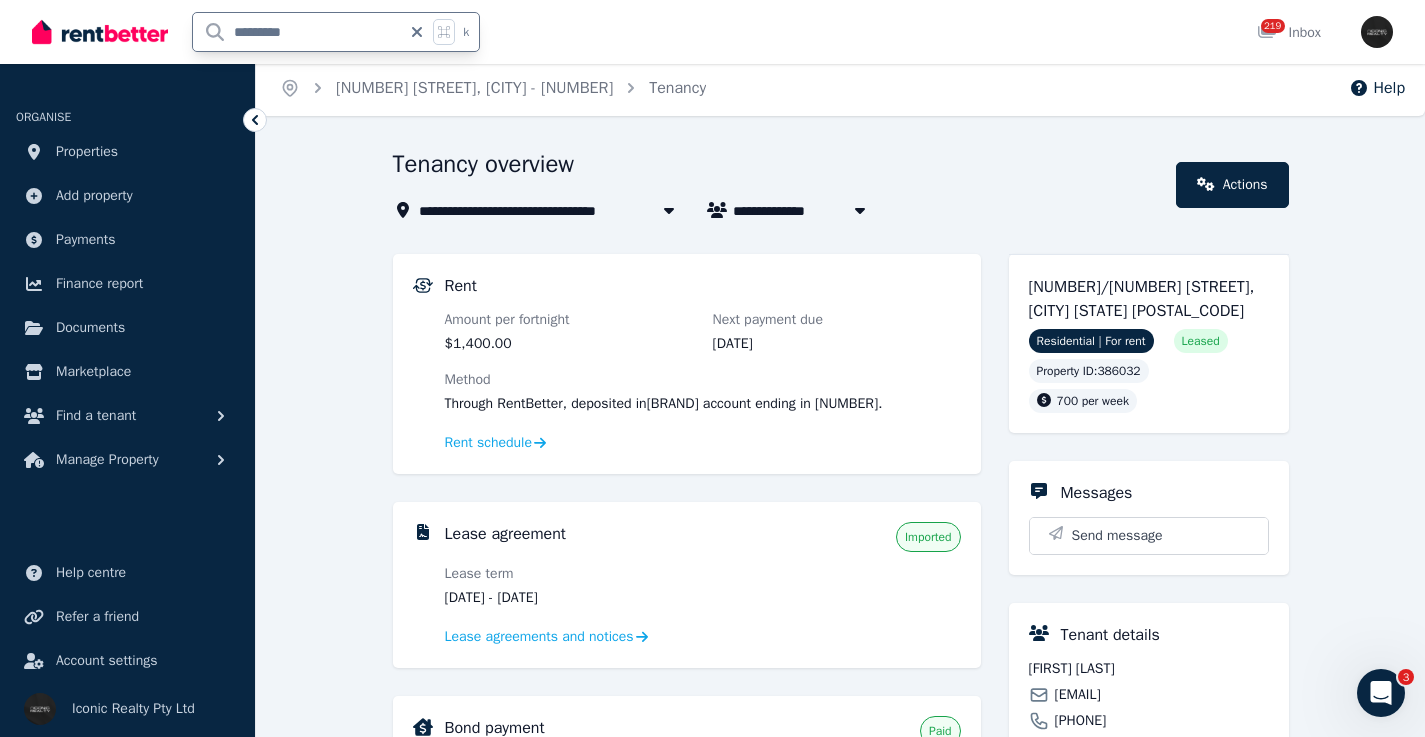 scroll, scrollTop: 0, scrollLeft: 0, axis: both 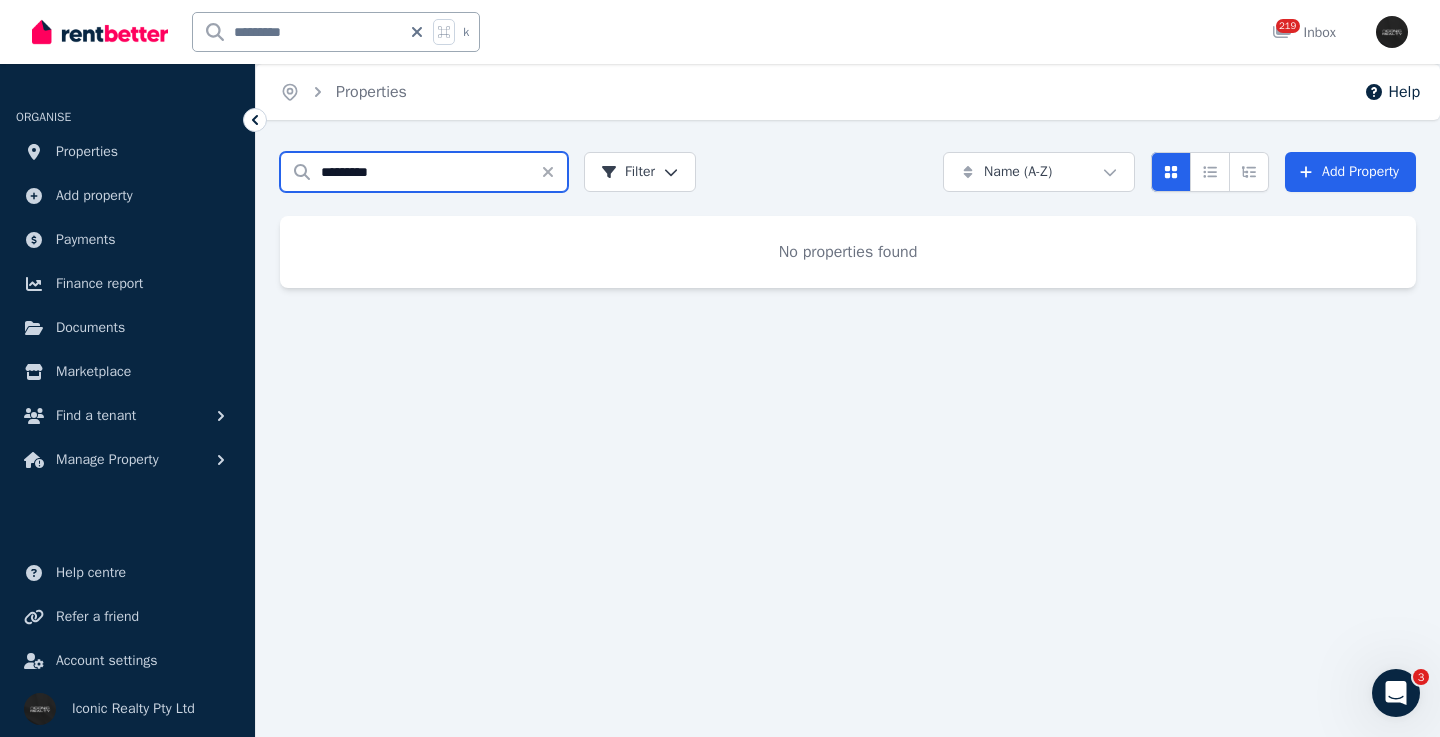 click on "*********" at bounding box center [424, 172] 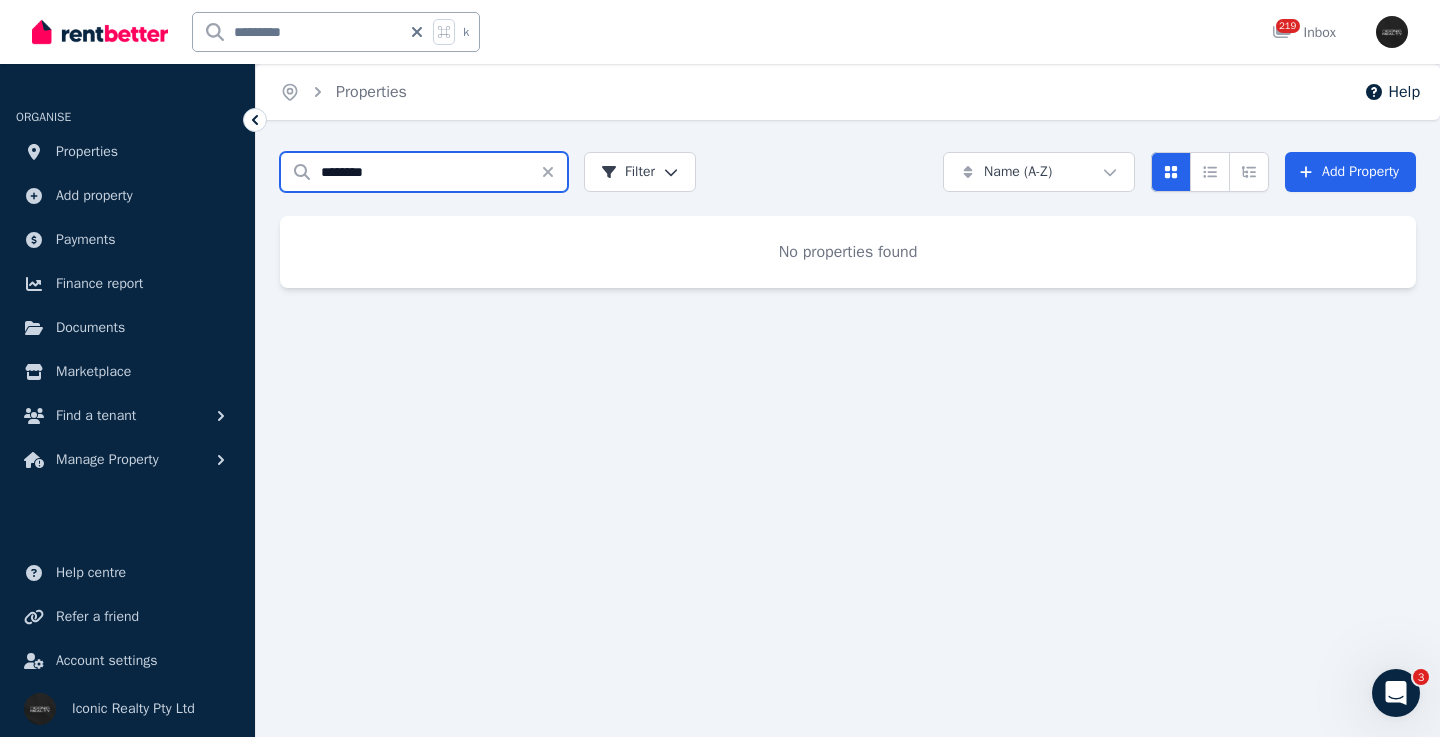 type on "*********" 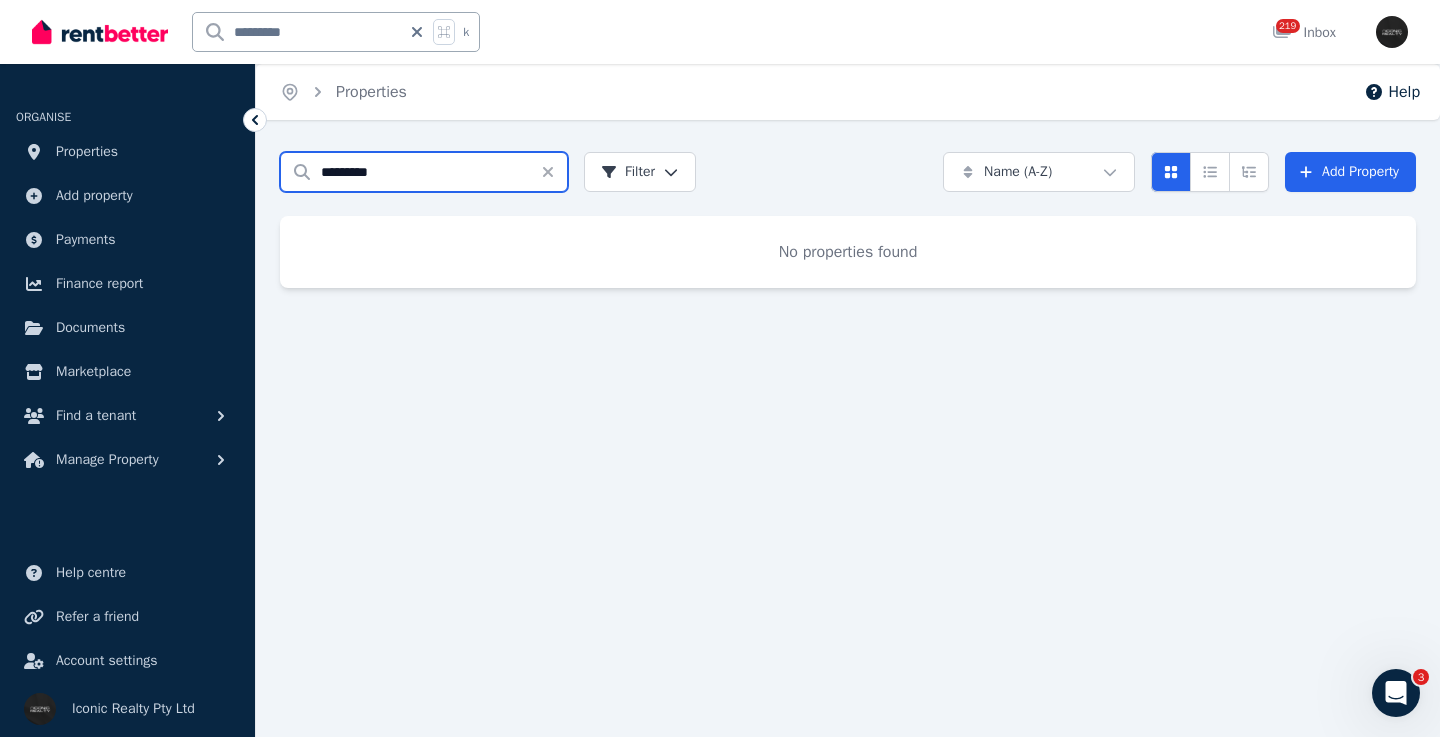 click on "*********" at bounding box center (424, 172) 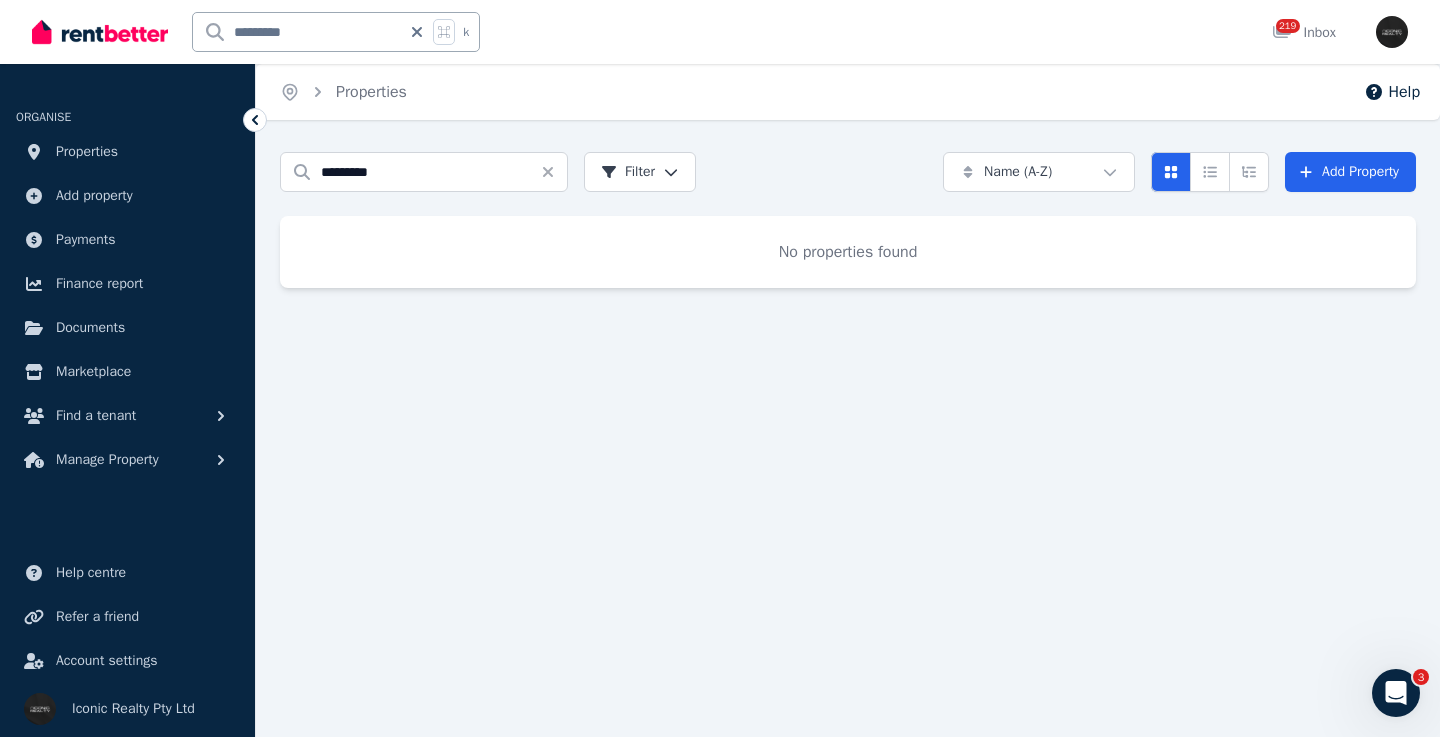 click 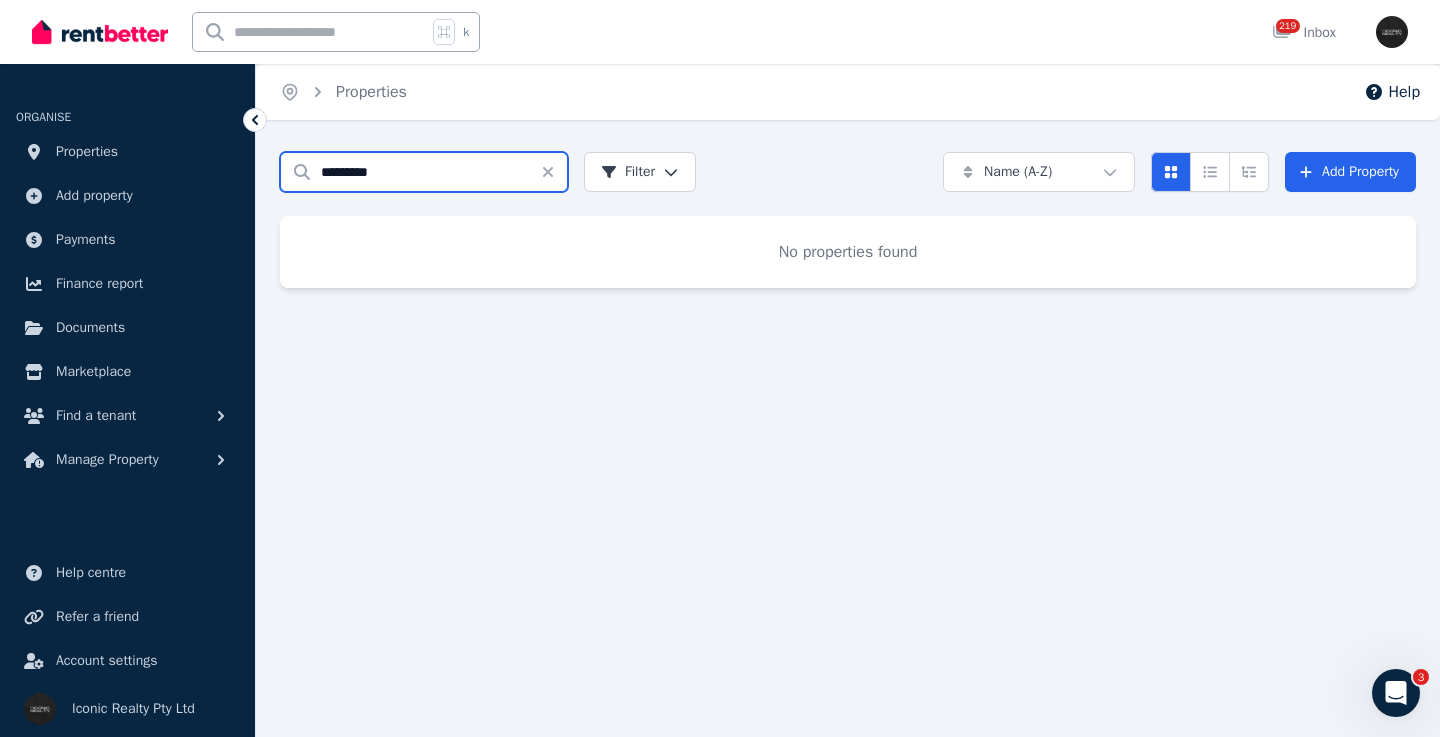 click on "*********" at bounding box center [424, 172] 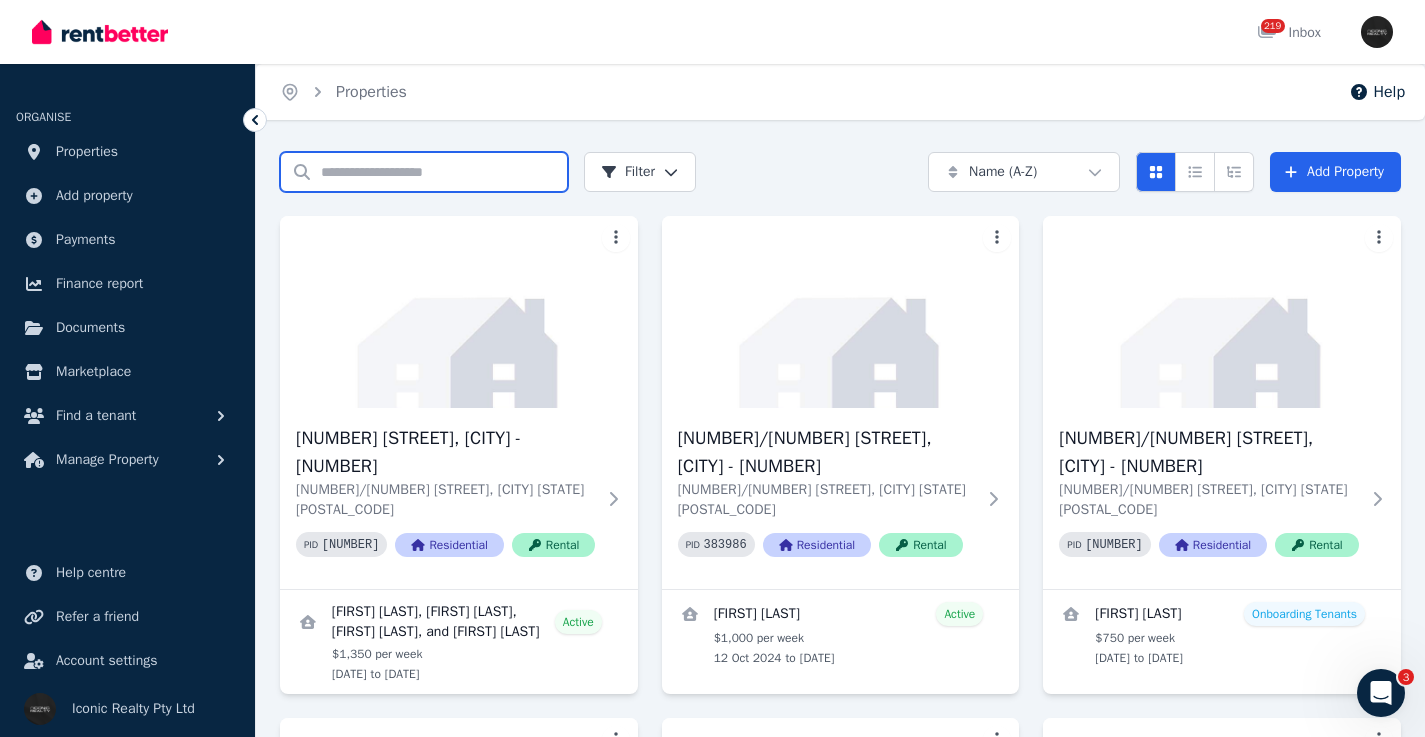 click on "Search properties" at bounding box center [424, 172] 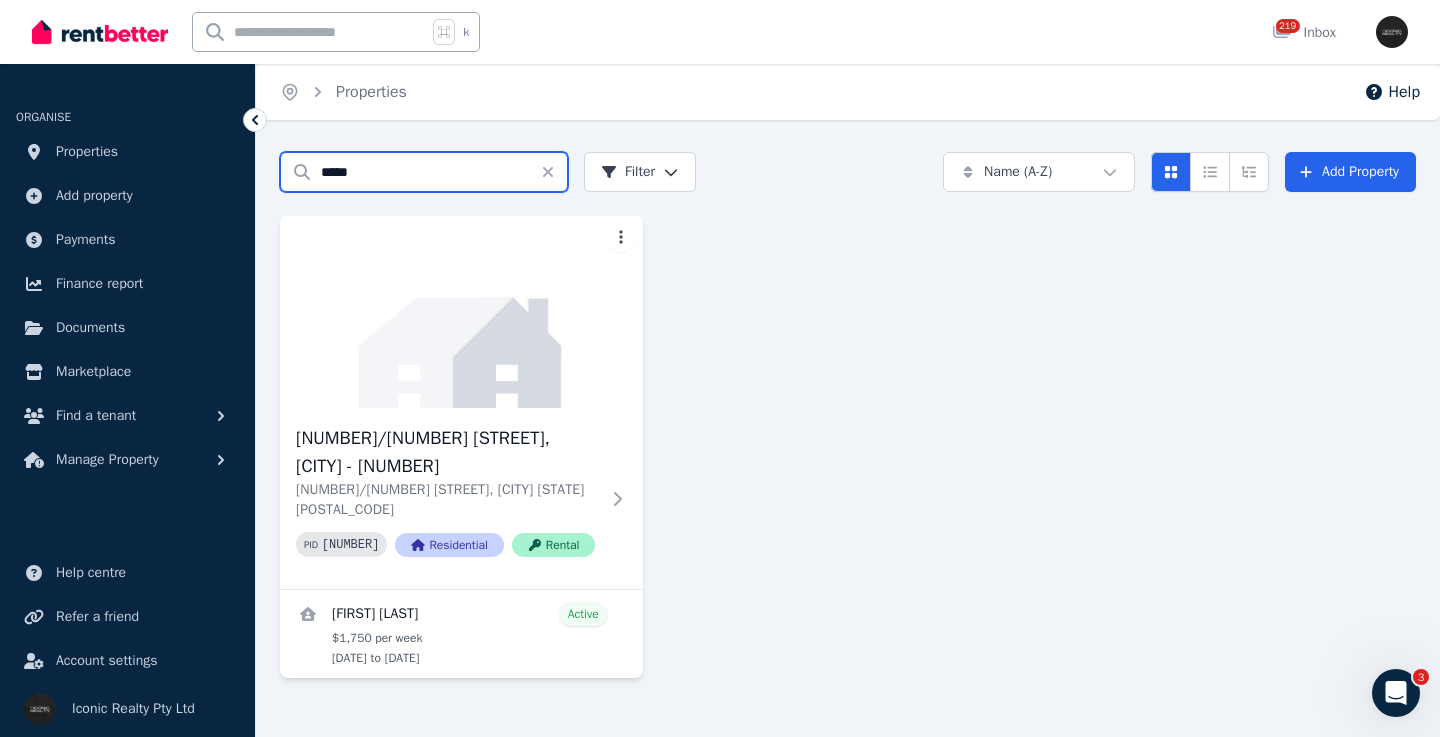 click on "*****" at bounding box center (424, 172) 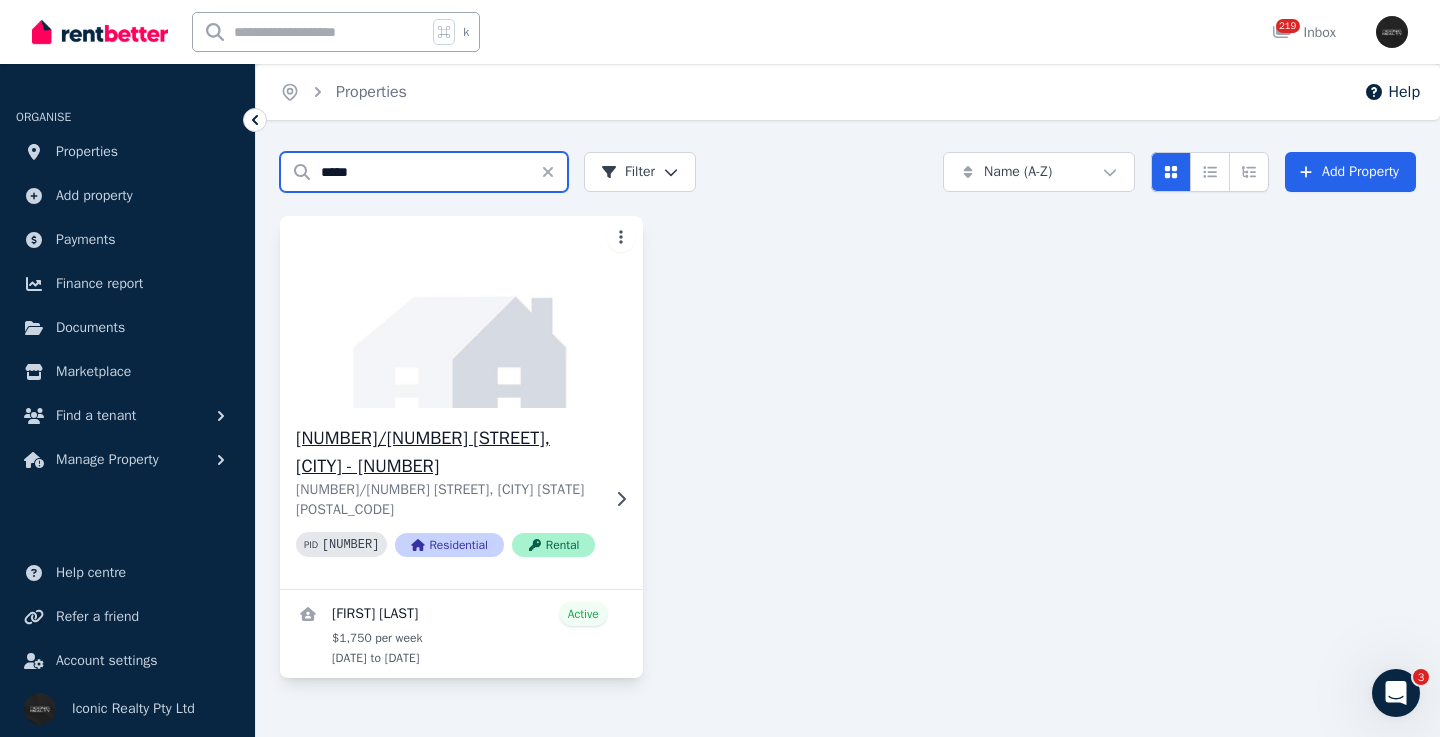 type on "*****" 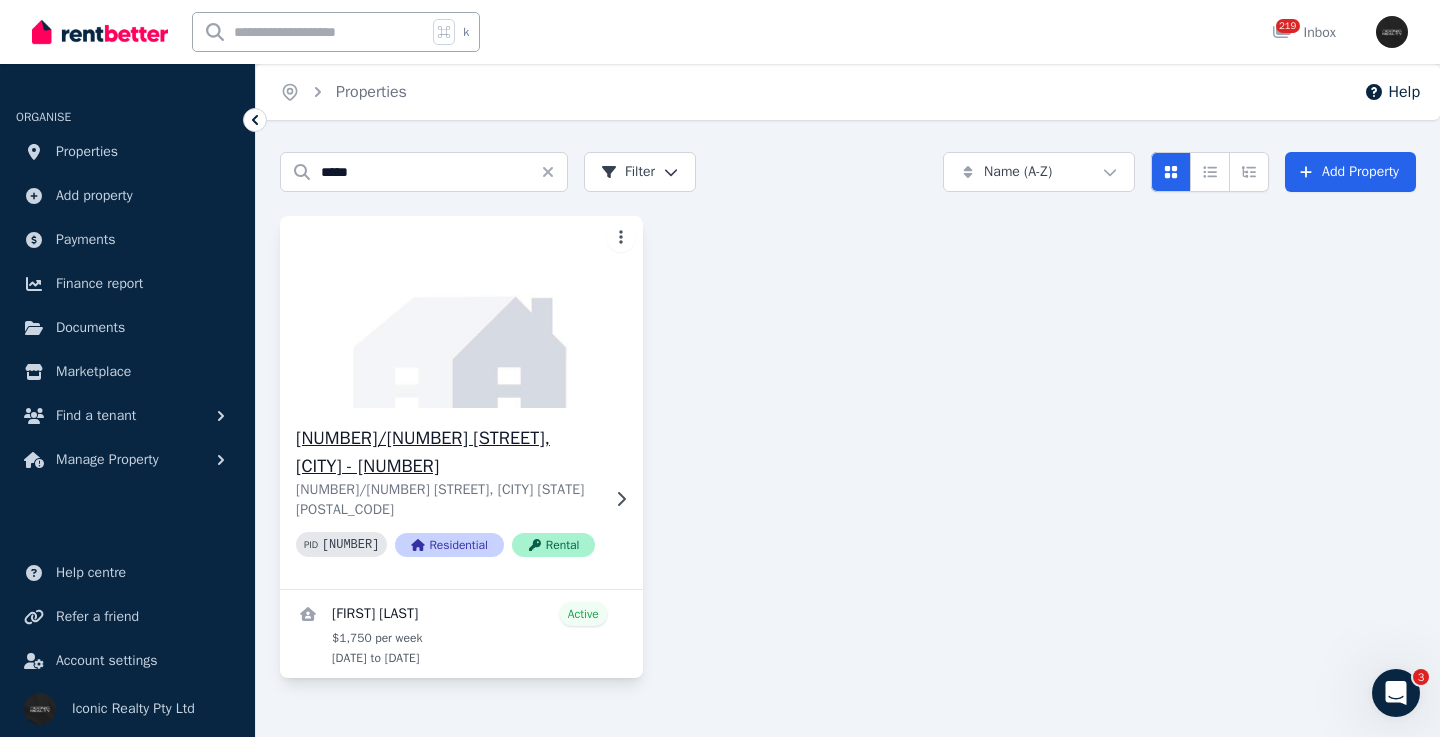 click 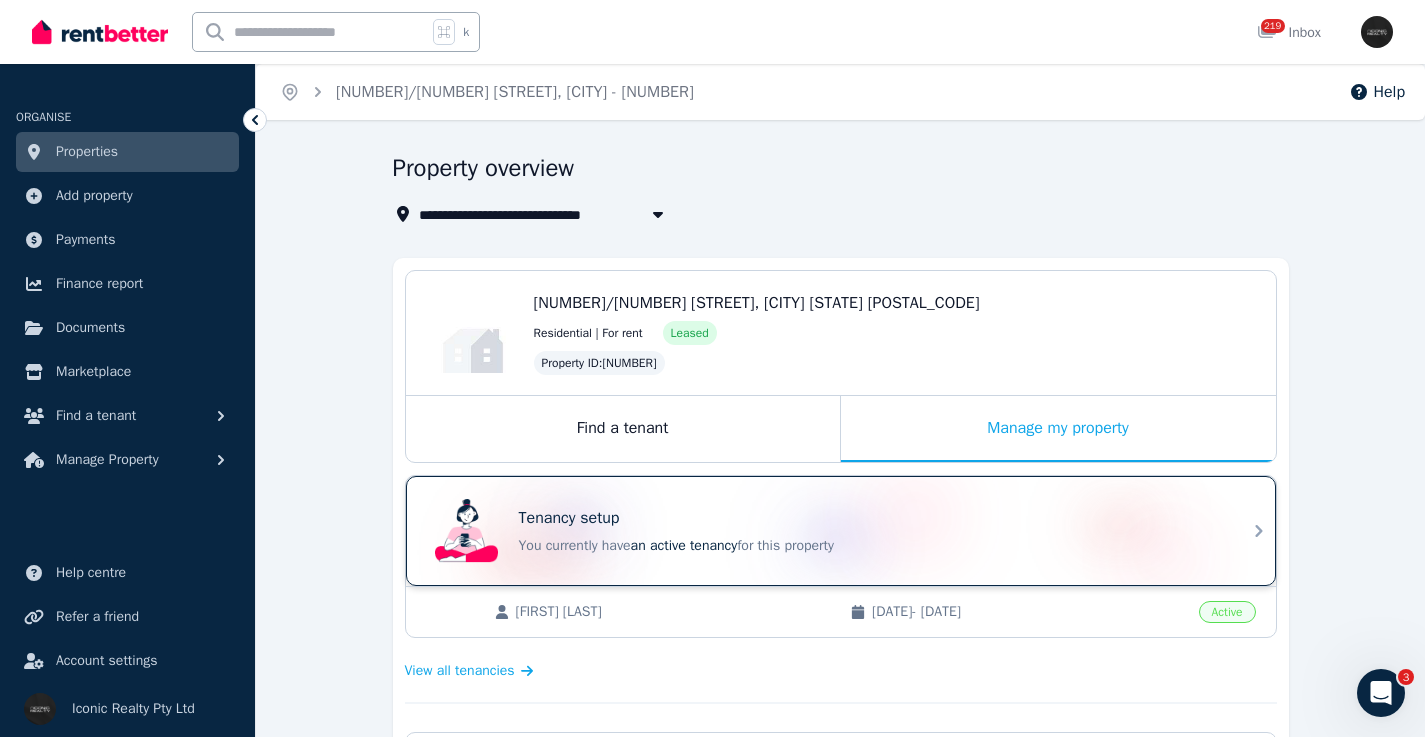 click on "Tenancy setup" at bounding box center (869, 518) 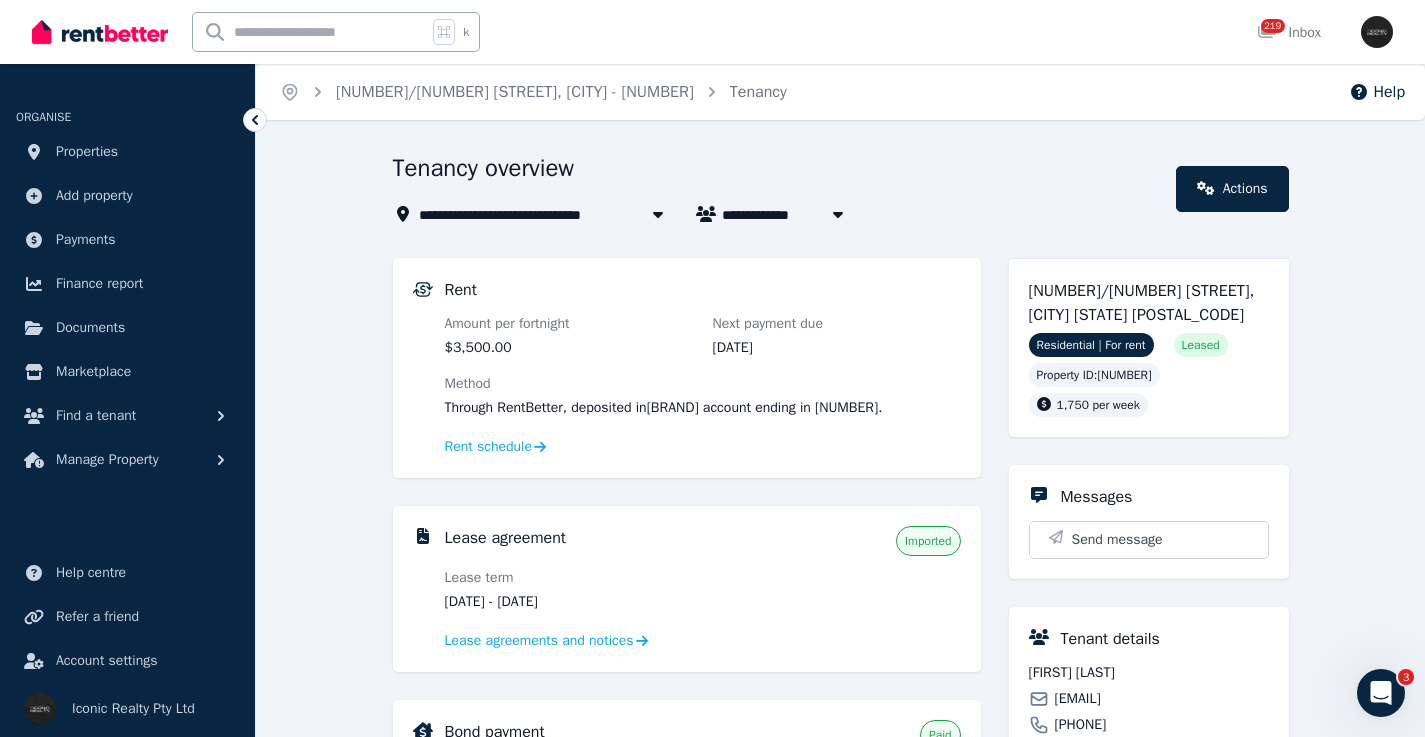 scroll, scrollTop: 26, scrollLeft: 0, axis: vertical 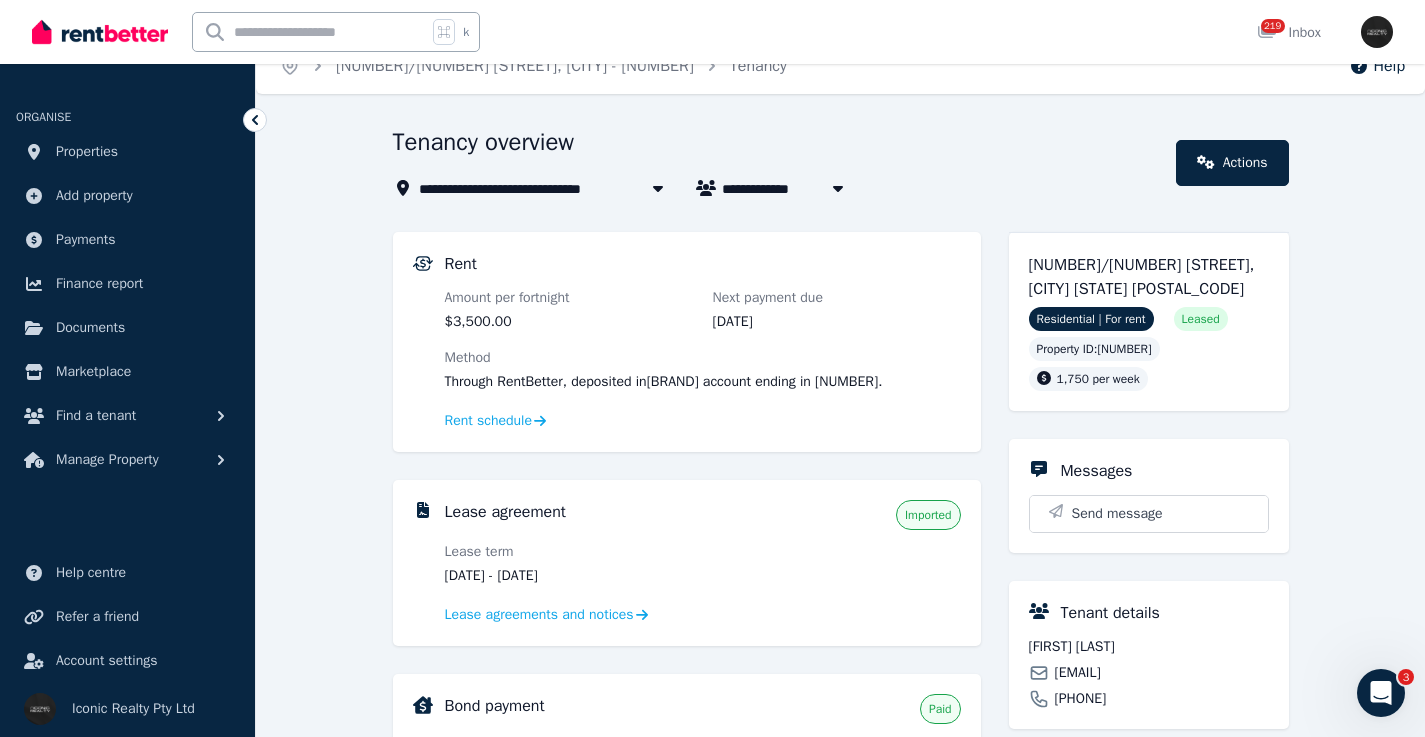 click at bounding box center (310, 32) 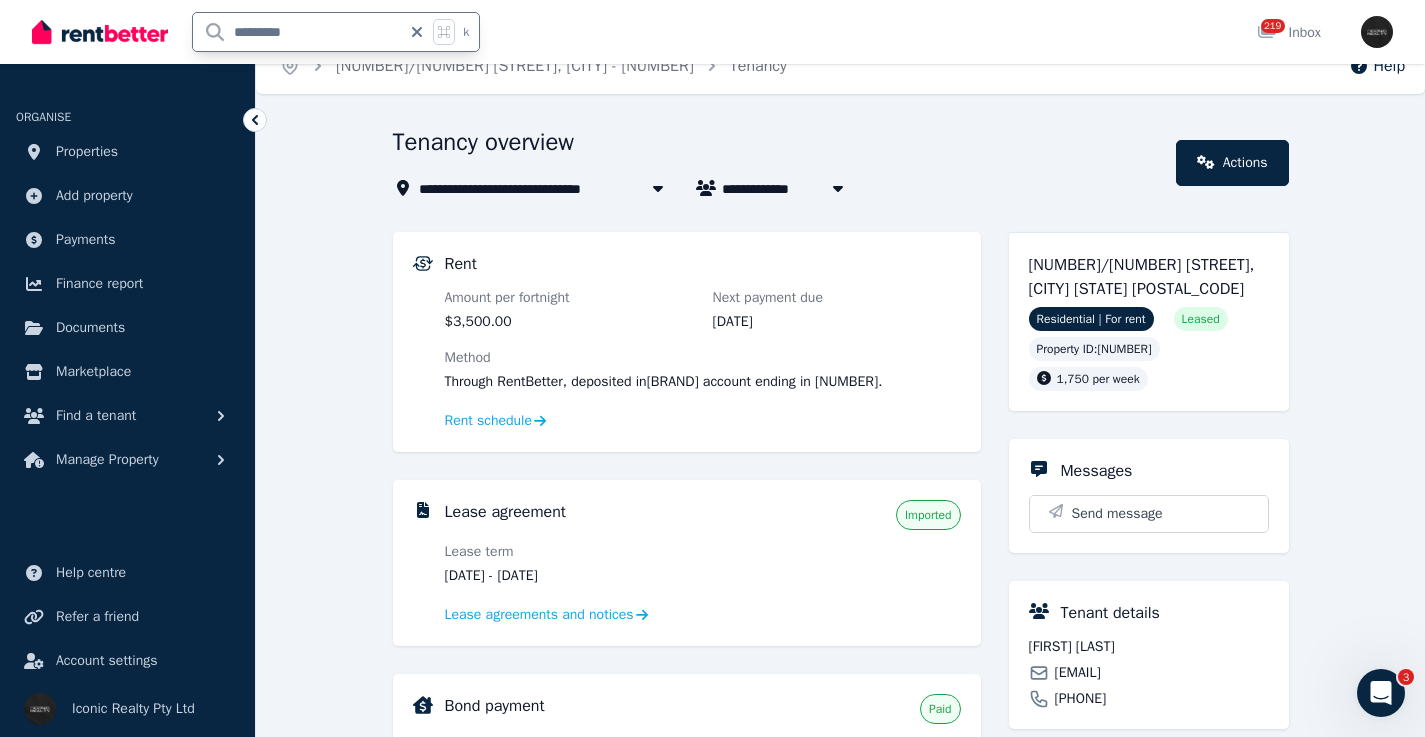 type on "*********" 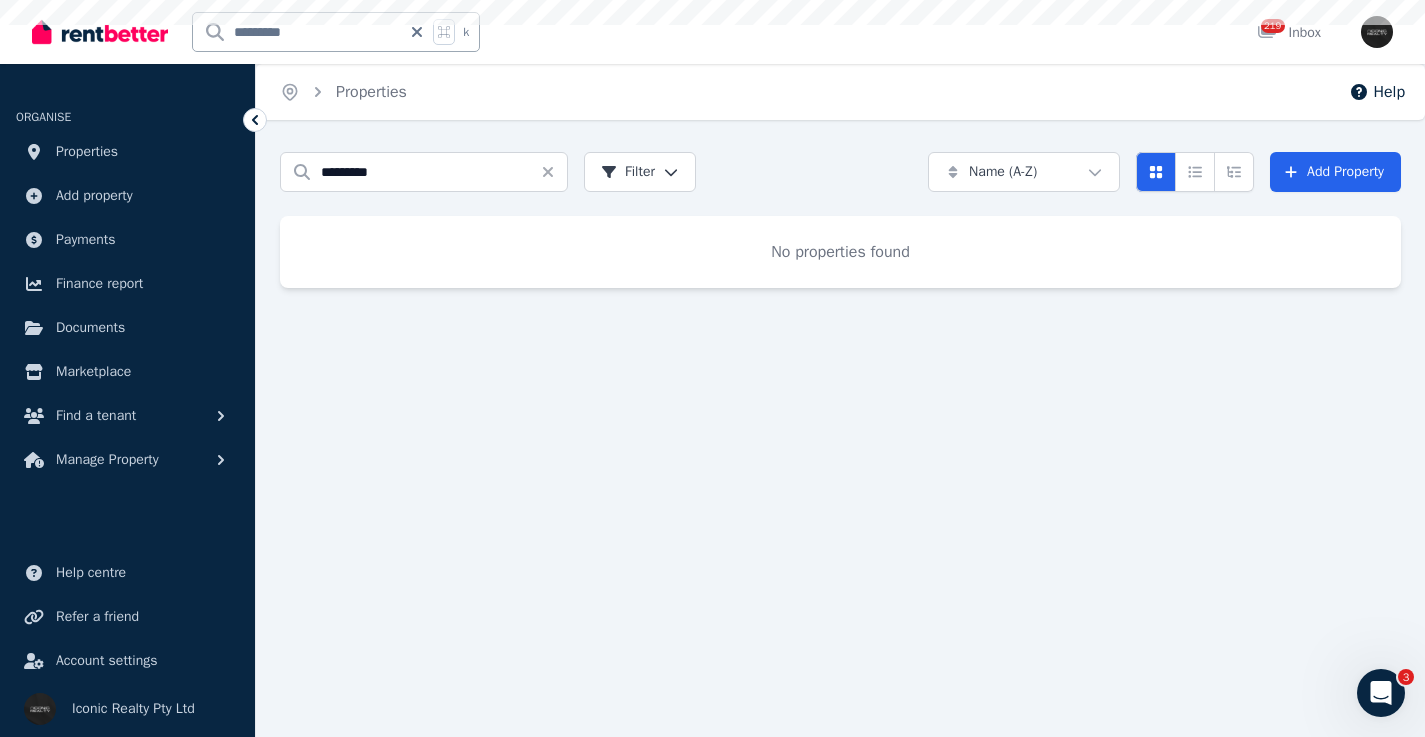 scroll, scrollTop: 0, scrollLeft: 0, axis: both 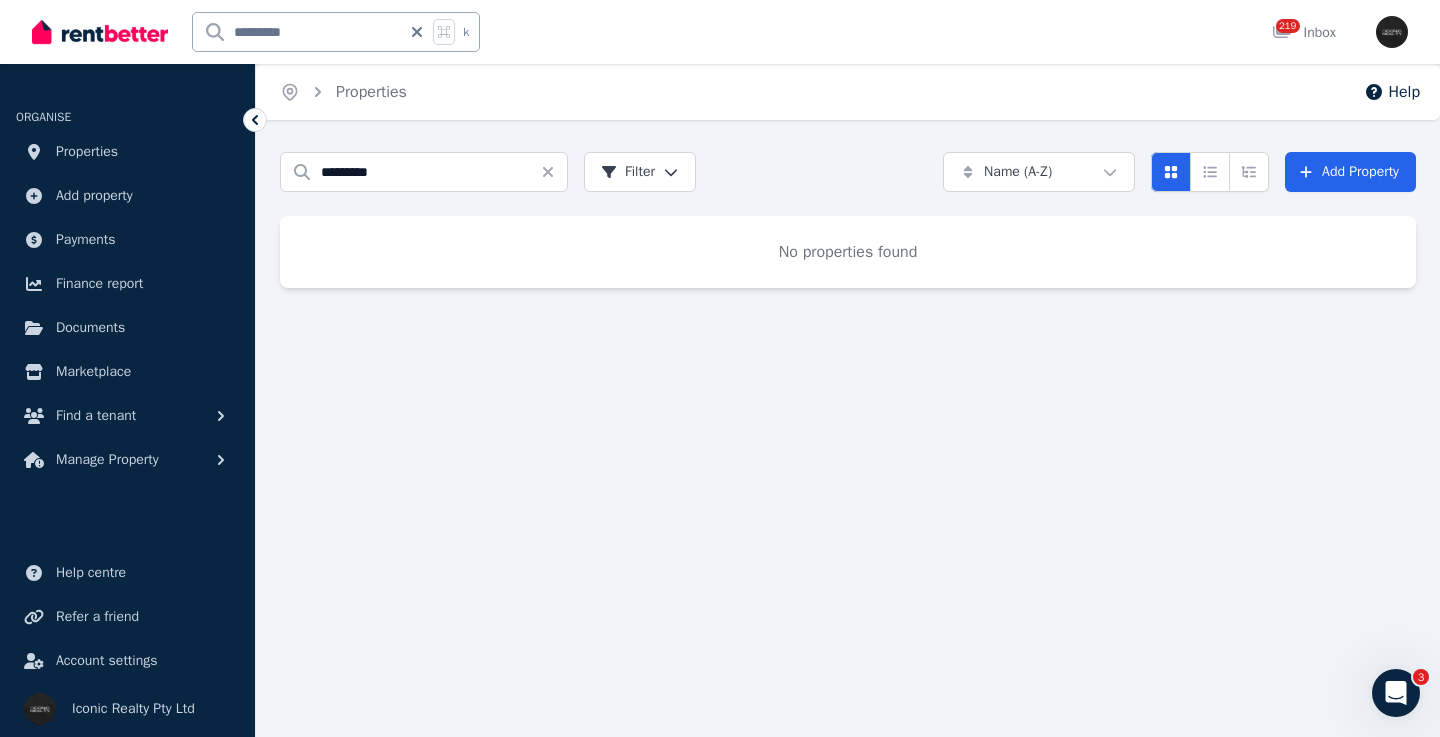 click on "*********" at bounding box center [297, 32] 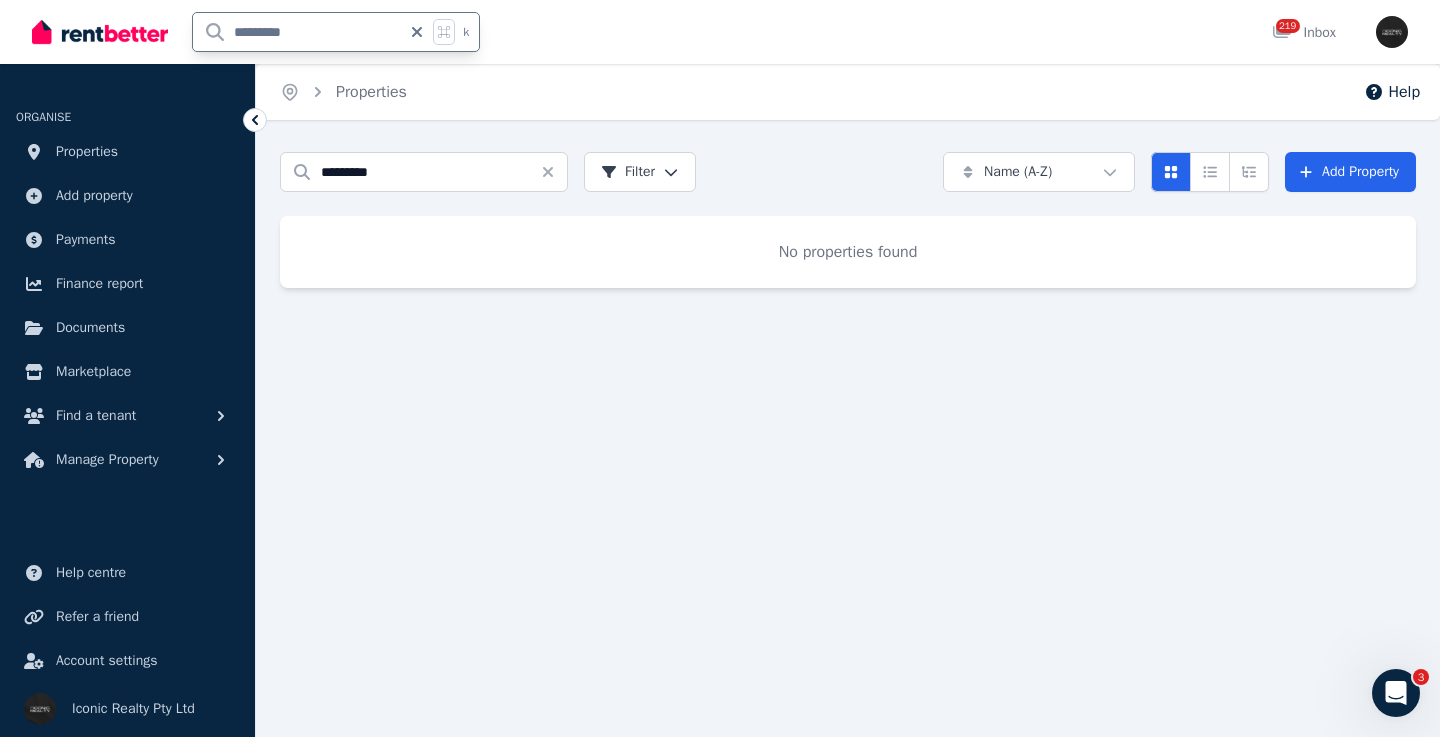 click on "*********" at bounding box center [297, 32] 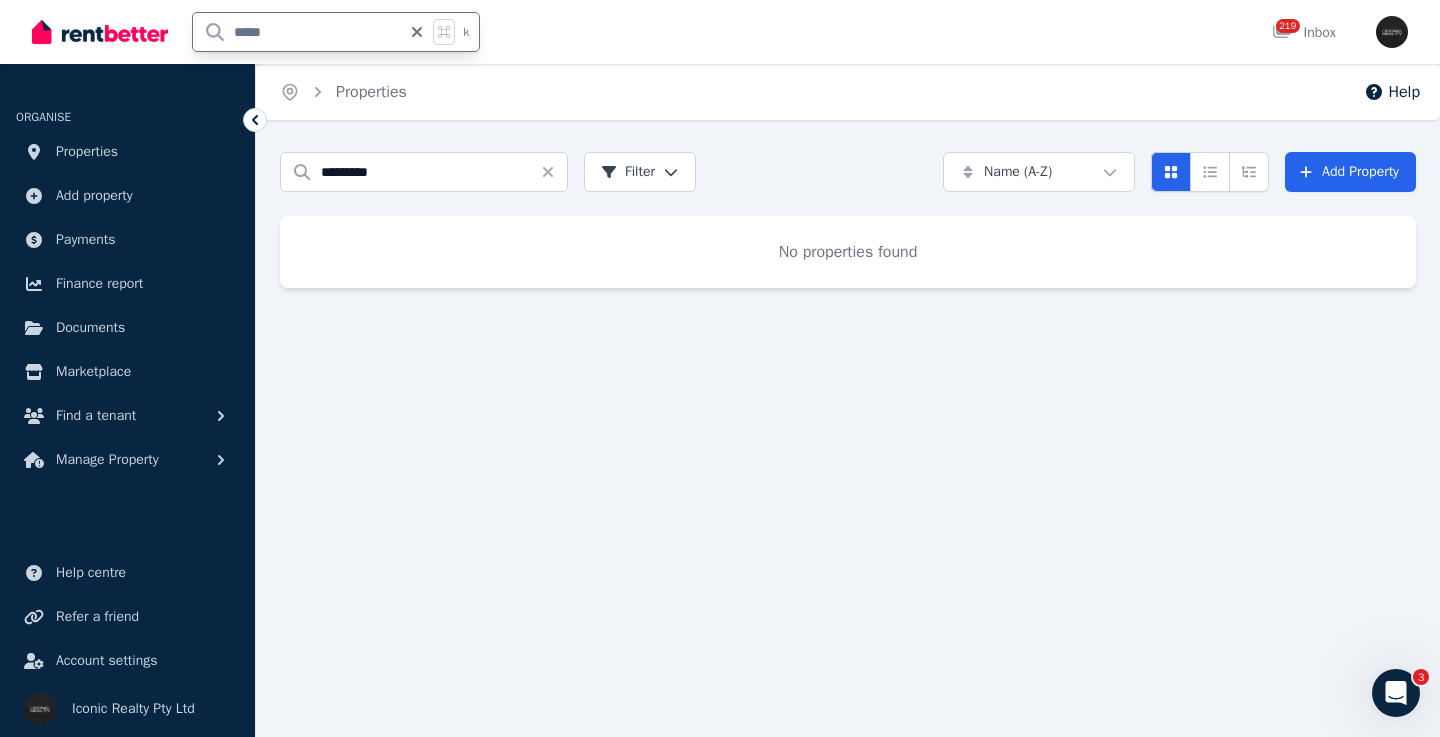 type on "*****" 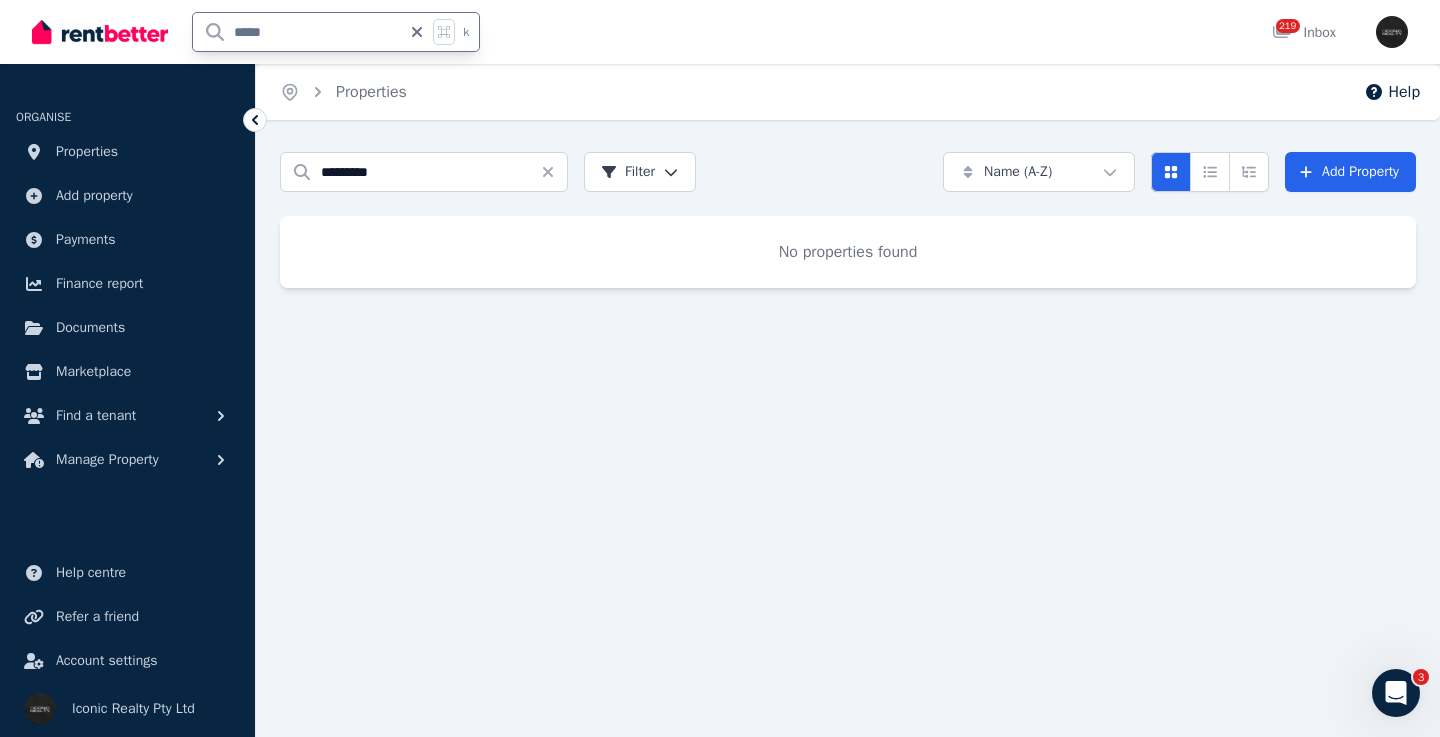 click 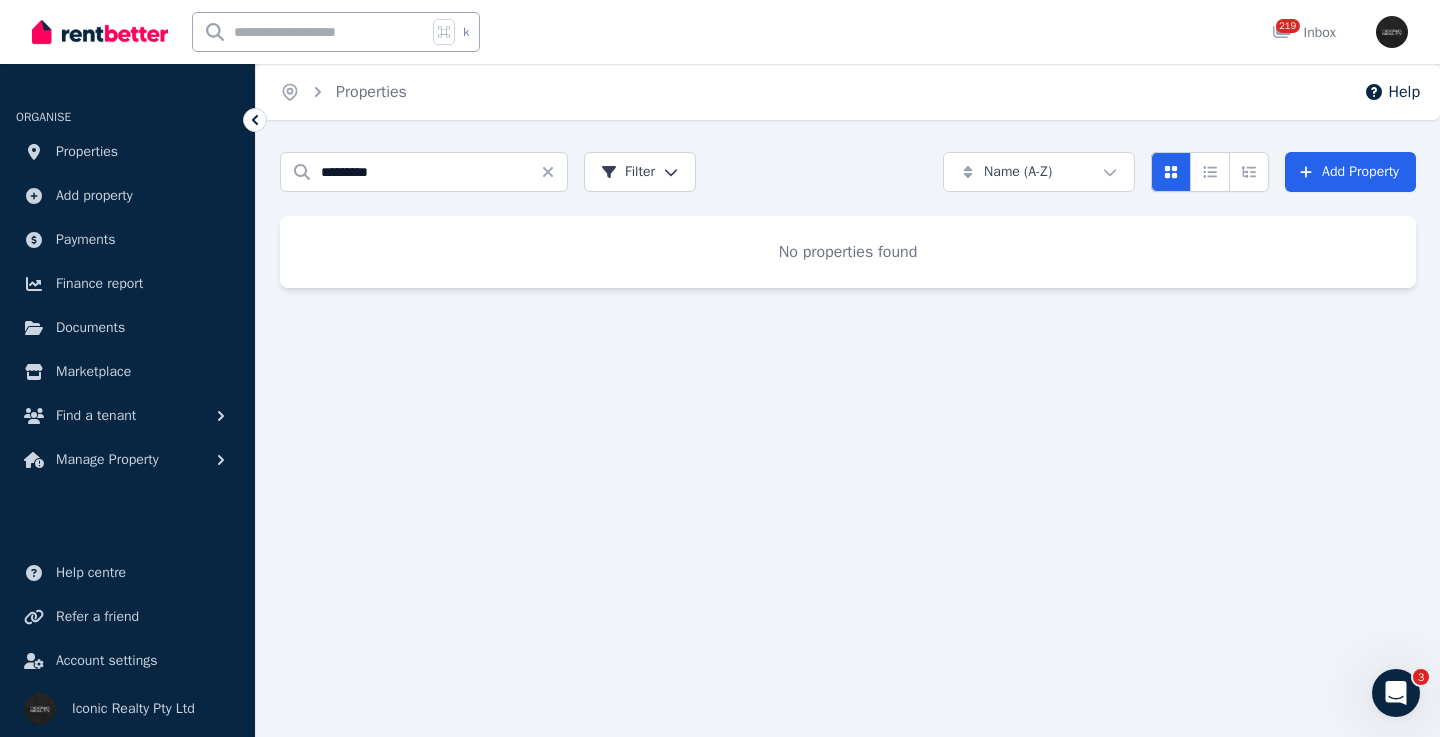 click at bounding box center (310, 32) 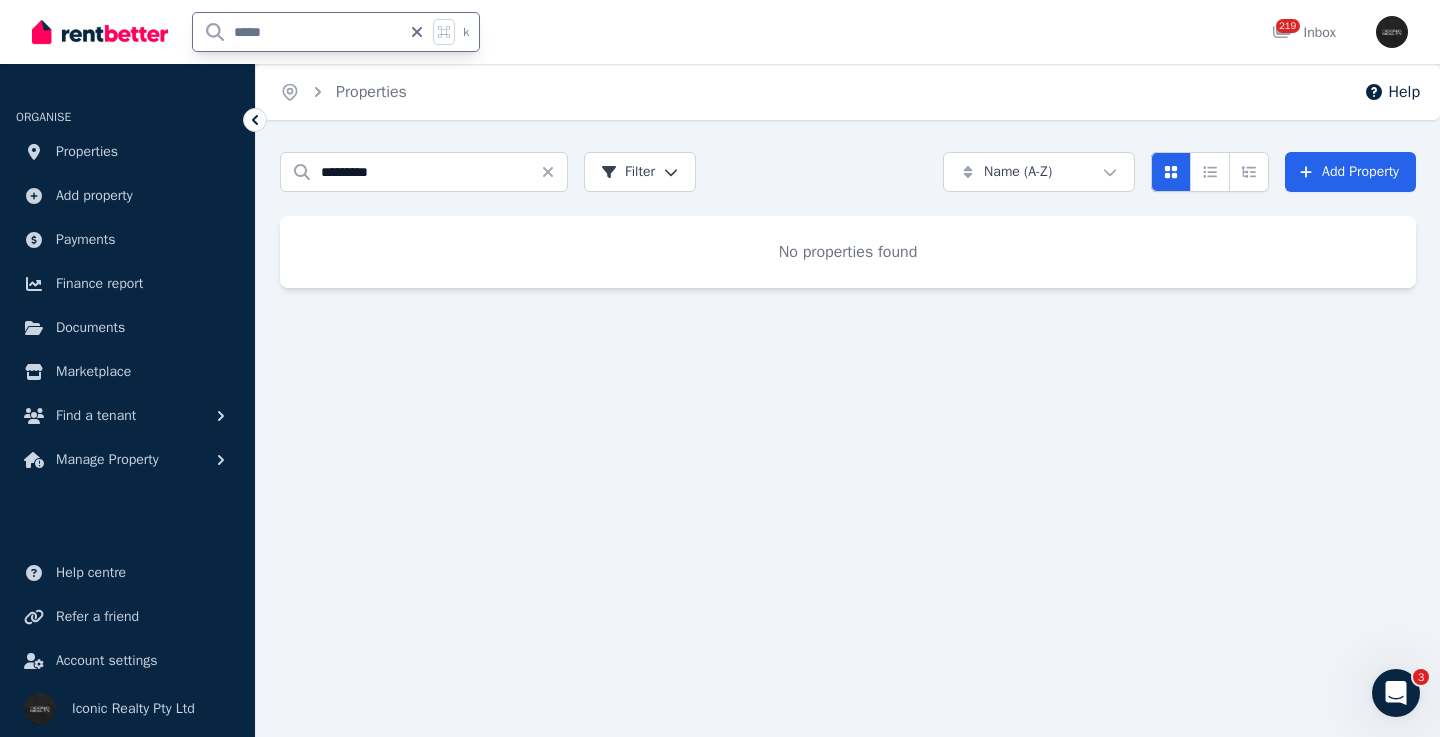 type on "*****" 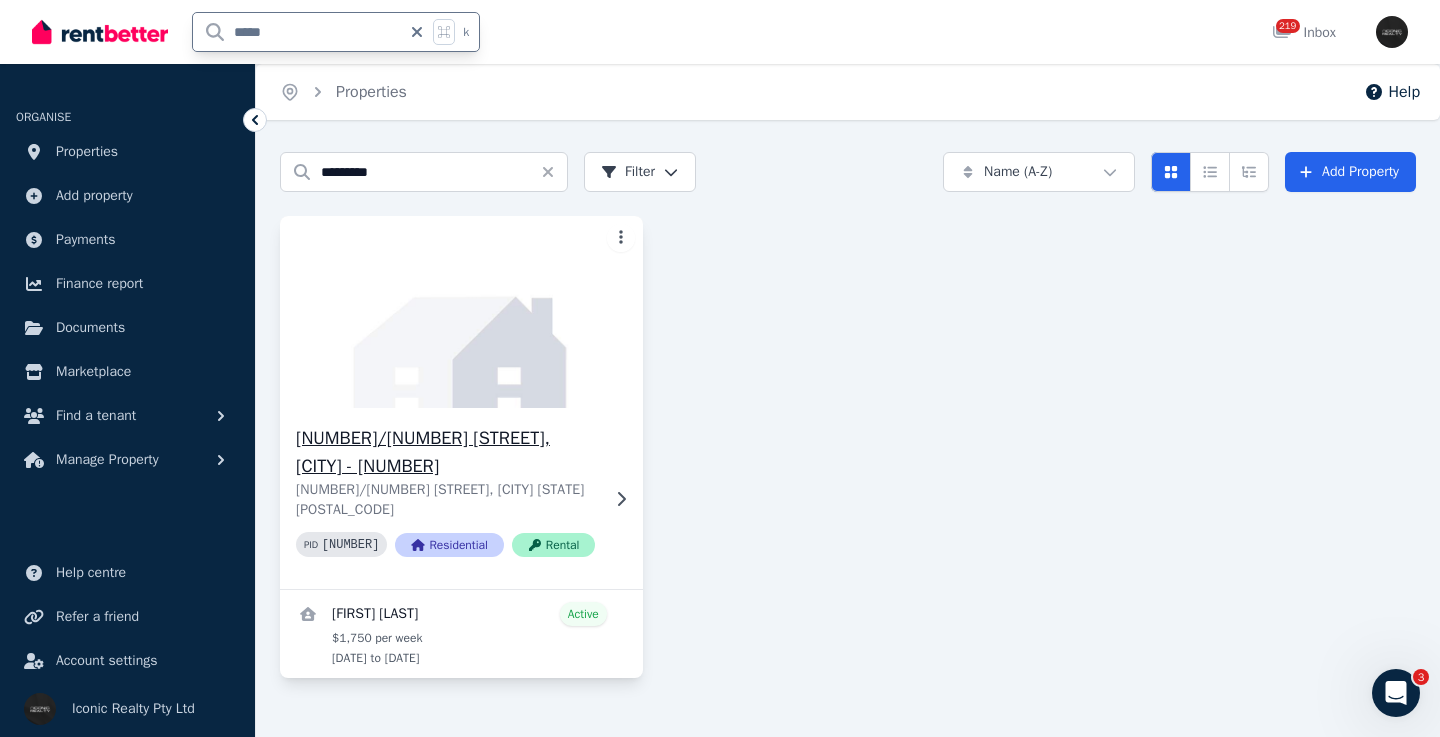 click on "[NUMBER]/[NUMBER] [STREET], [CITY] - [NUMBER]" at bounding box center (447, 452) 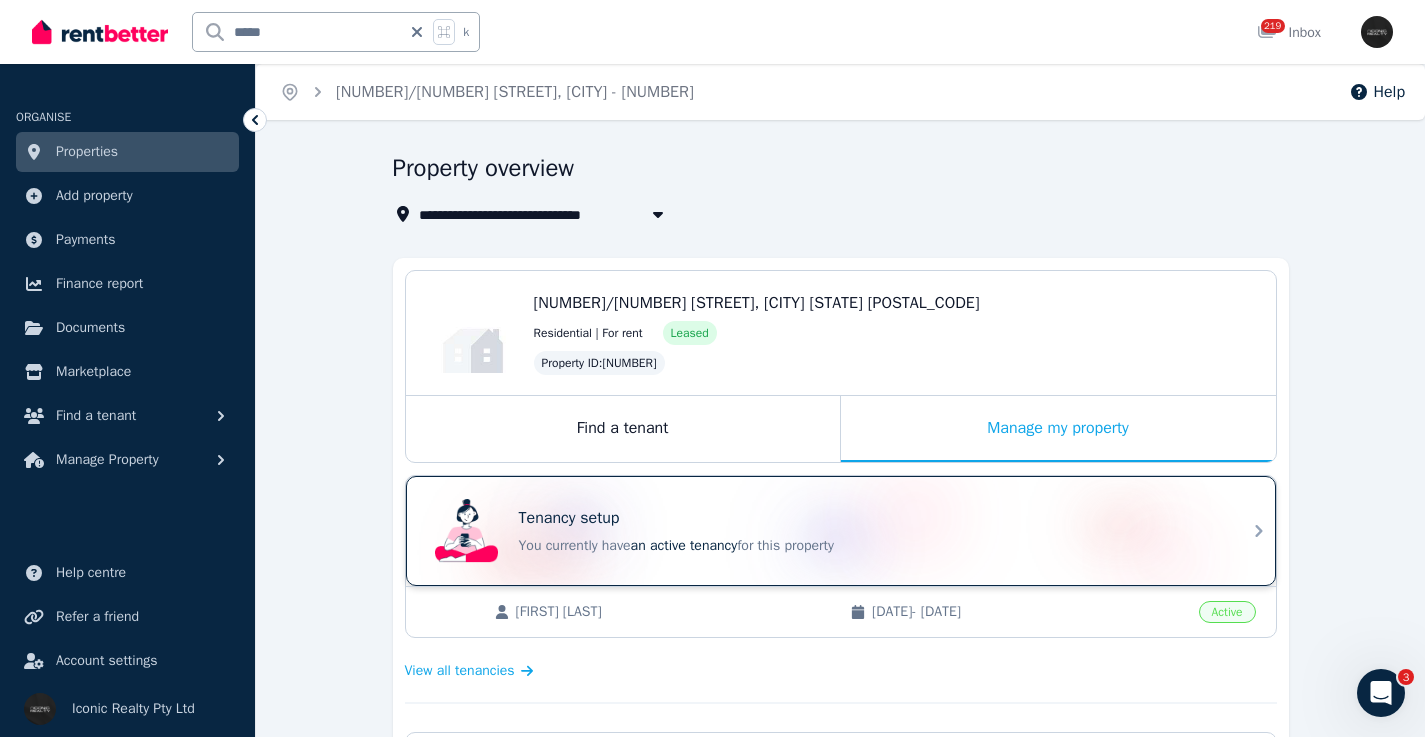 click on "Tenancy setup You currently have  an active tenancy  for this property" at bounding box center (823, 531) 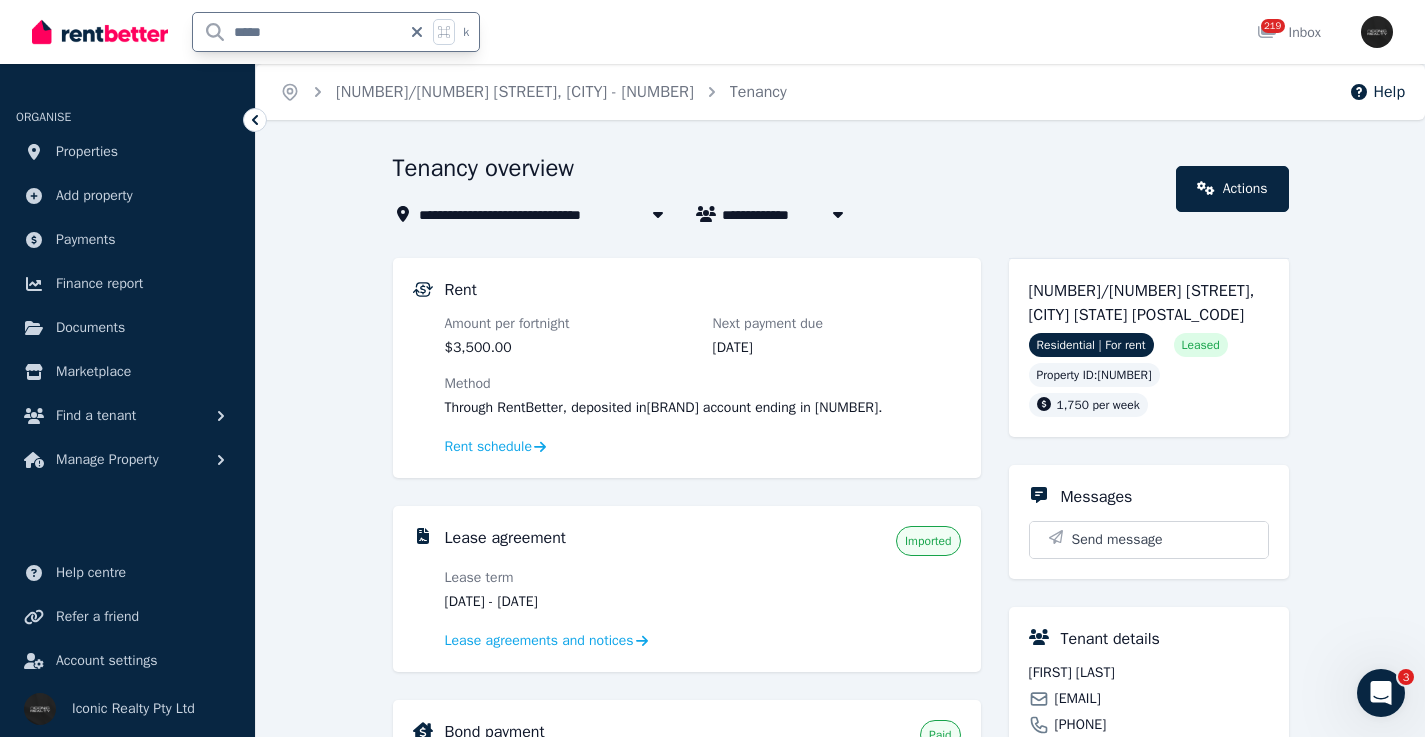 drag, startPoint x: 284, startPoint y: 31, endPoint x: 195, endPoint y: 35, distance: 89.08984 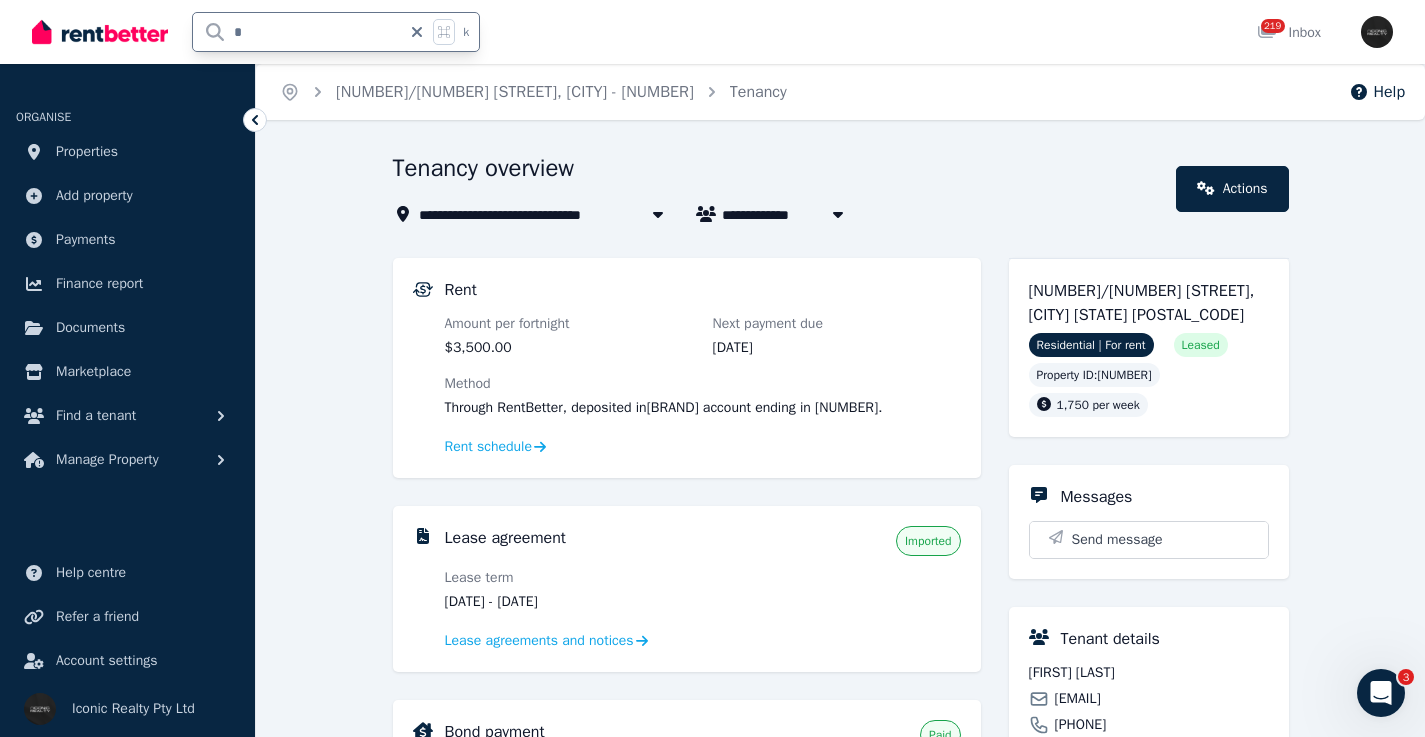 type on "**" 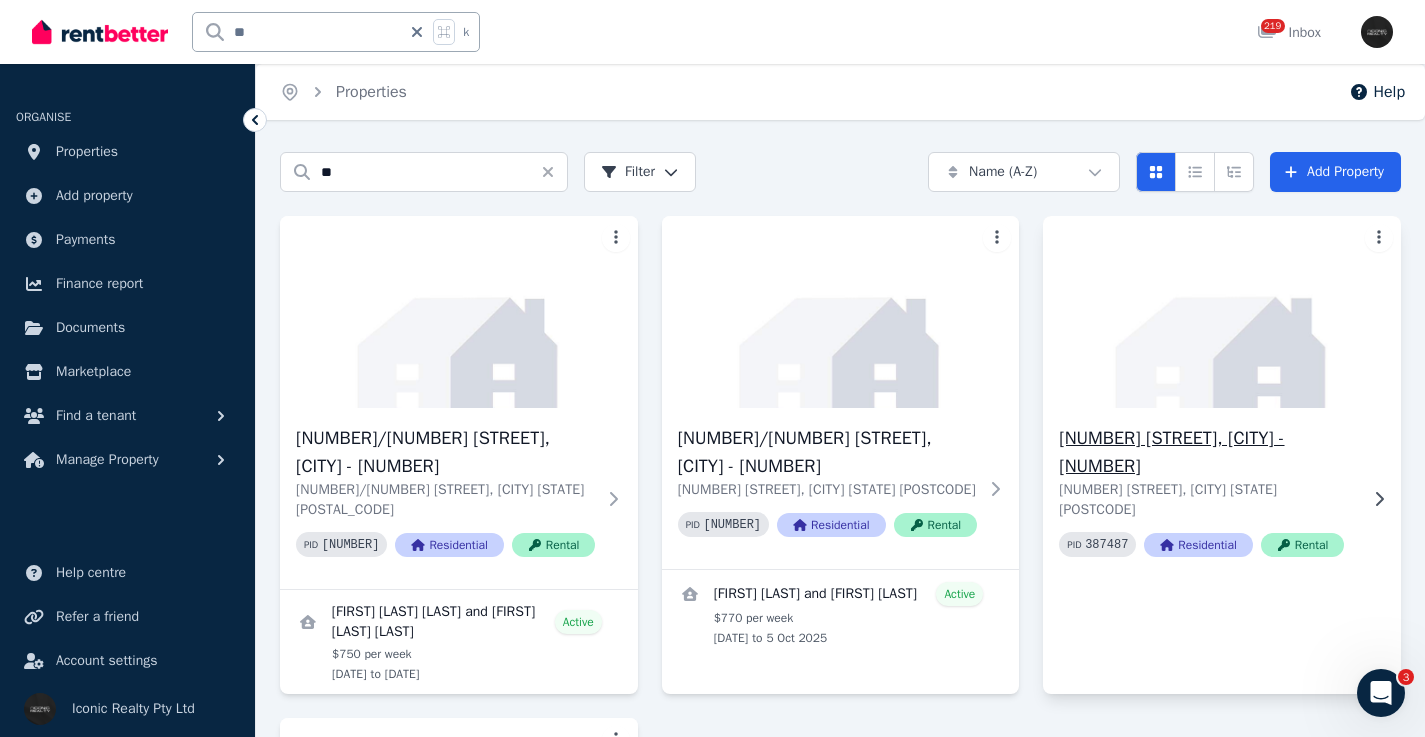 click on "[NUMBER] [STREET], [CITY] - [NUMBER]" at bounding box center [1208, 452] 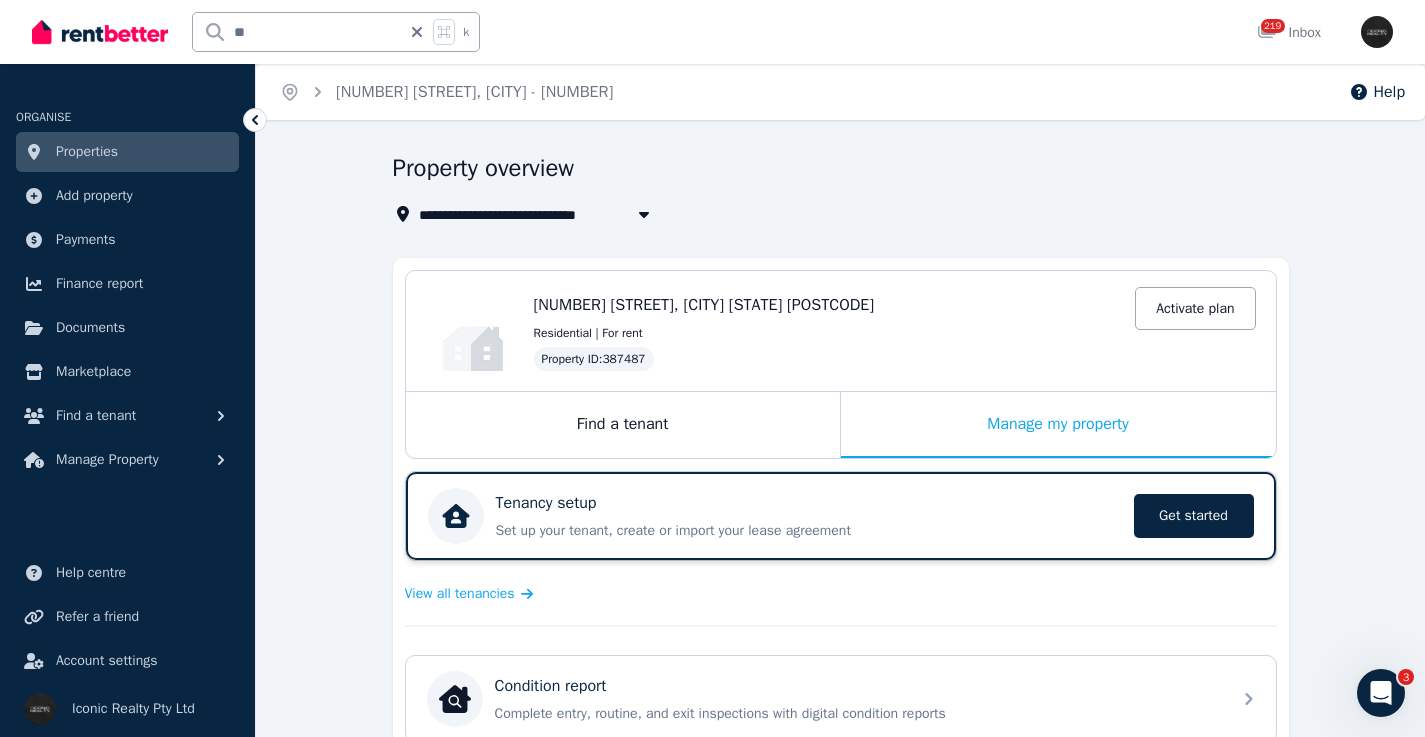 click on "Tenancy setup" at bounding box center [809, 503] 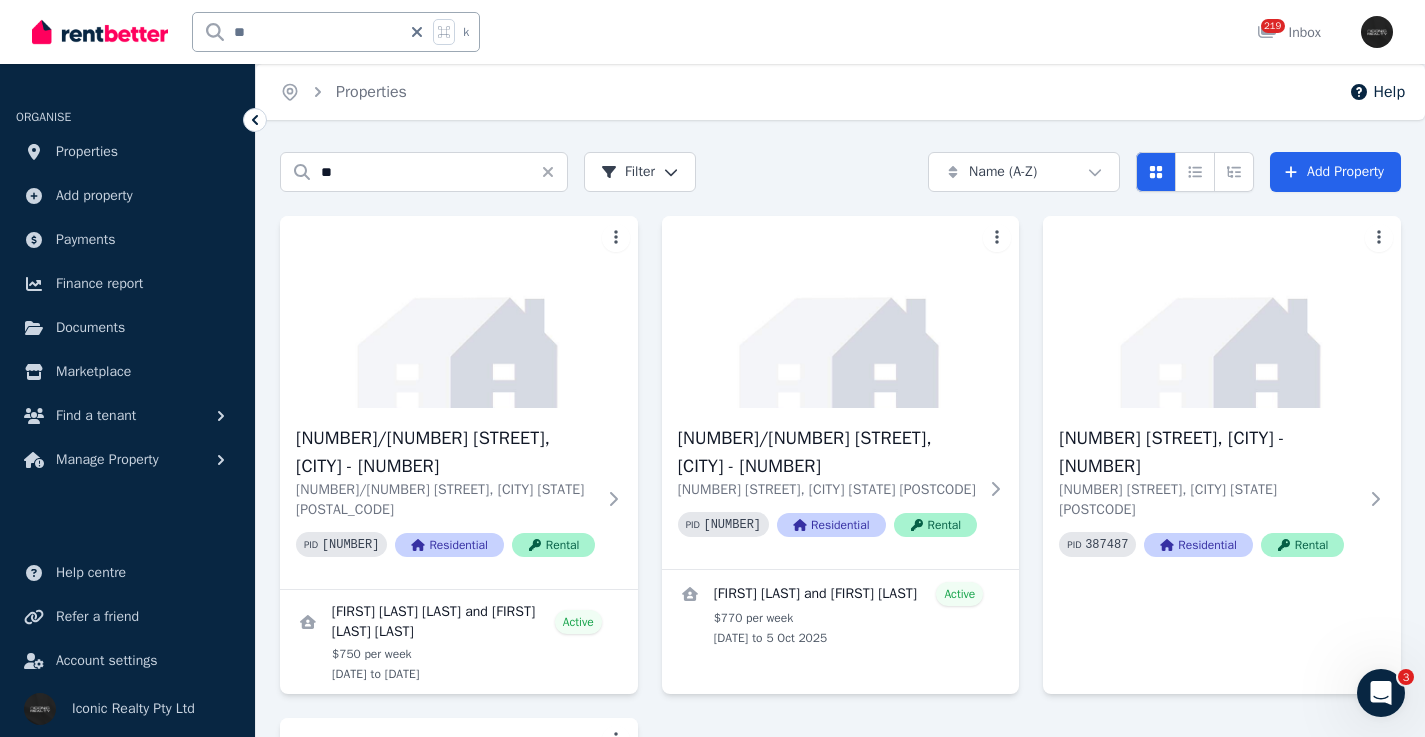 click on "** k 219 Inbox" at bounding box center (678, 32) 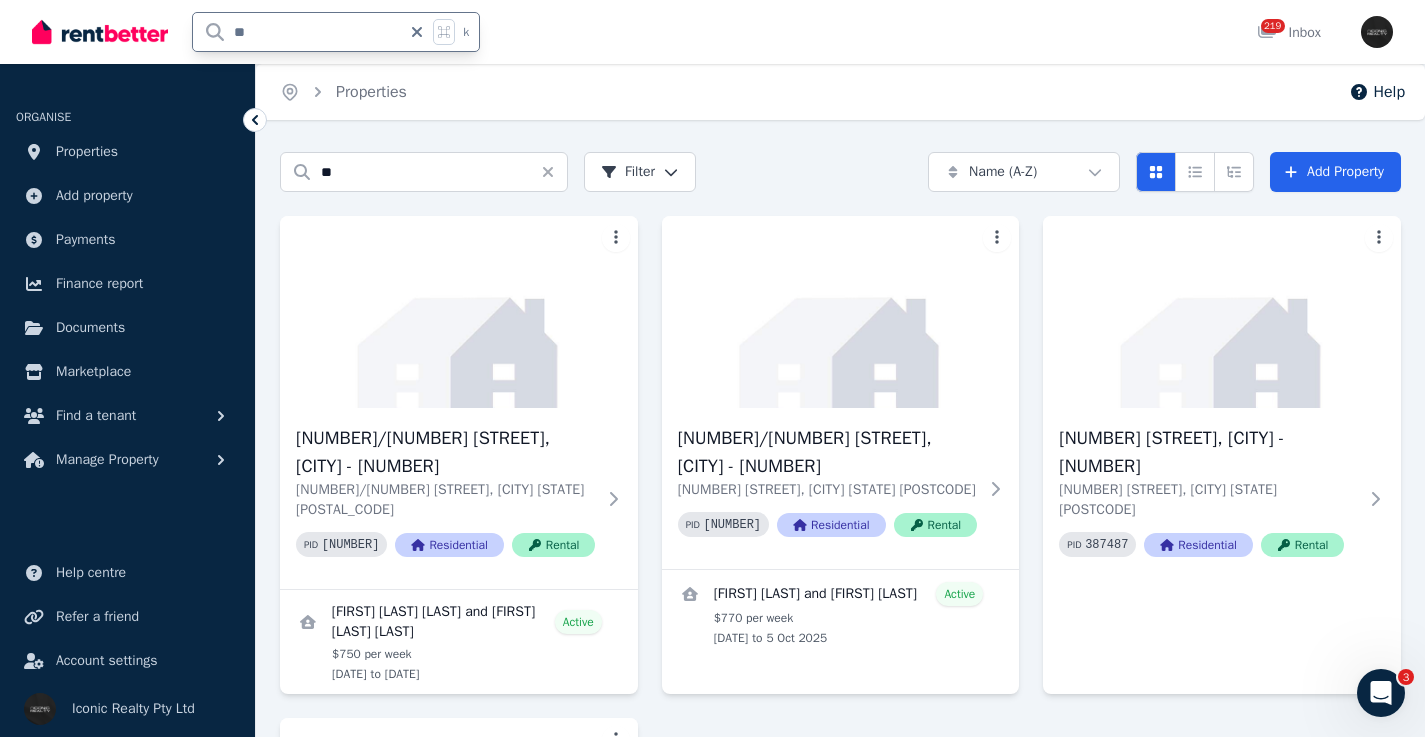 drag, startPoint x: 293, startPoint y: 39, endPoint x: 202, endPoint y: 22, distance: 92.574295 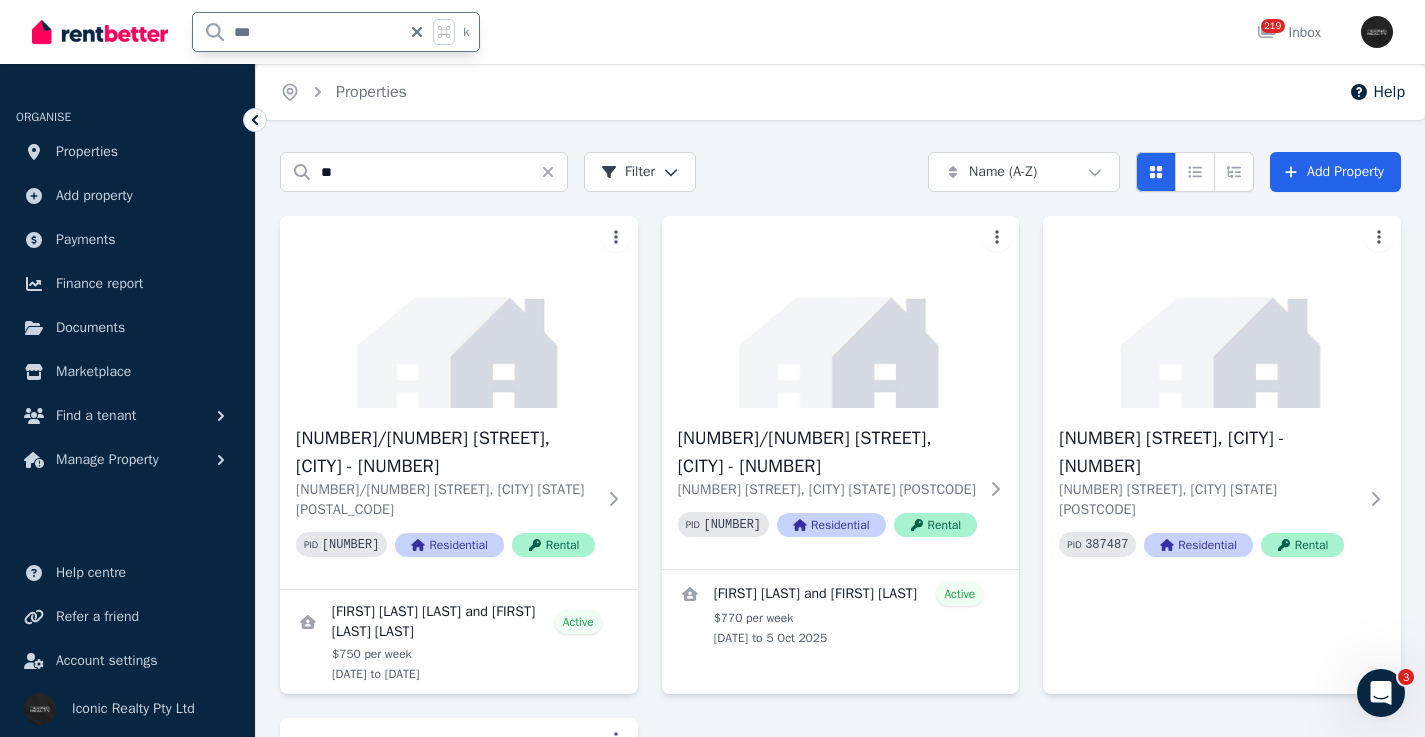 type on "***" 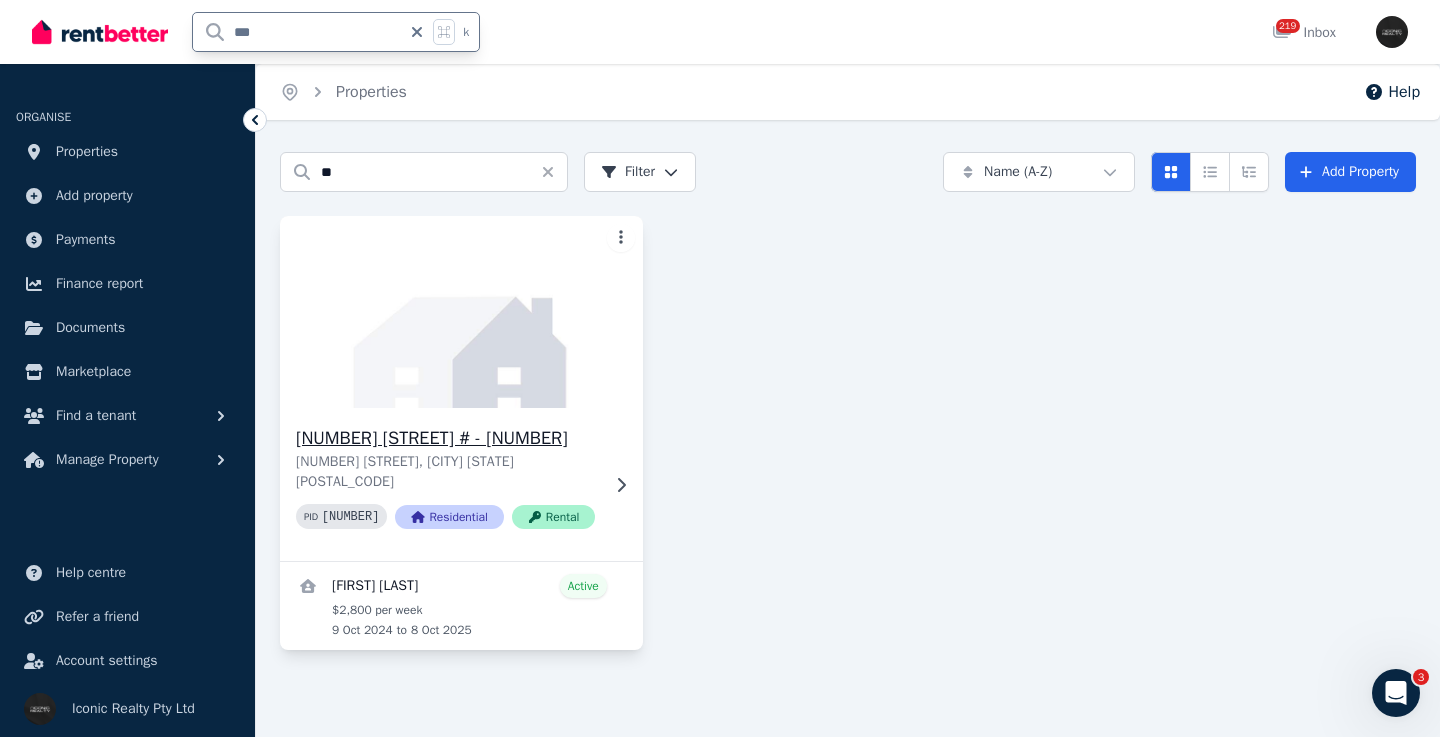 click on "[NUMBER] [STREET], [CITY] [NUMBER] [NUMBER] [STREET], [CITY] [STATE] [POSTAL_CODE] [ID] [RESIDENTIAL_RENTAL]" at bounding box center [461, 484] 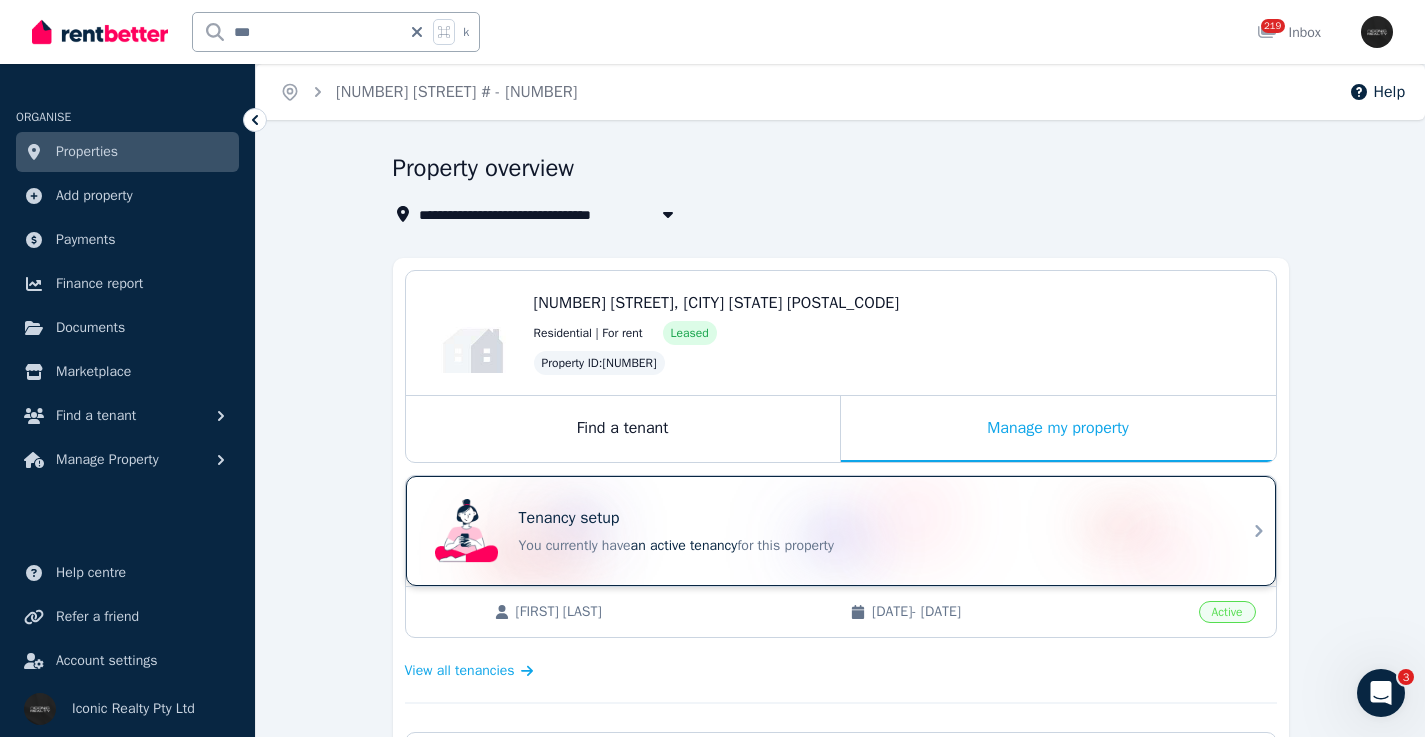 click on "Tenancy setup" at bounding box center (869, 518) 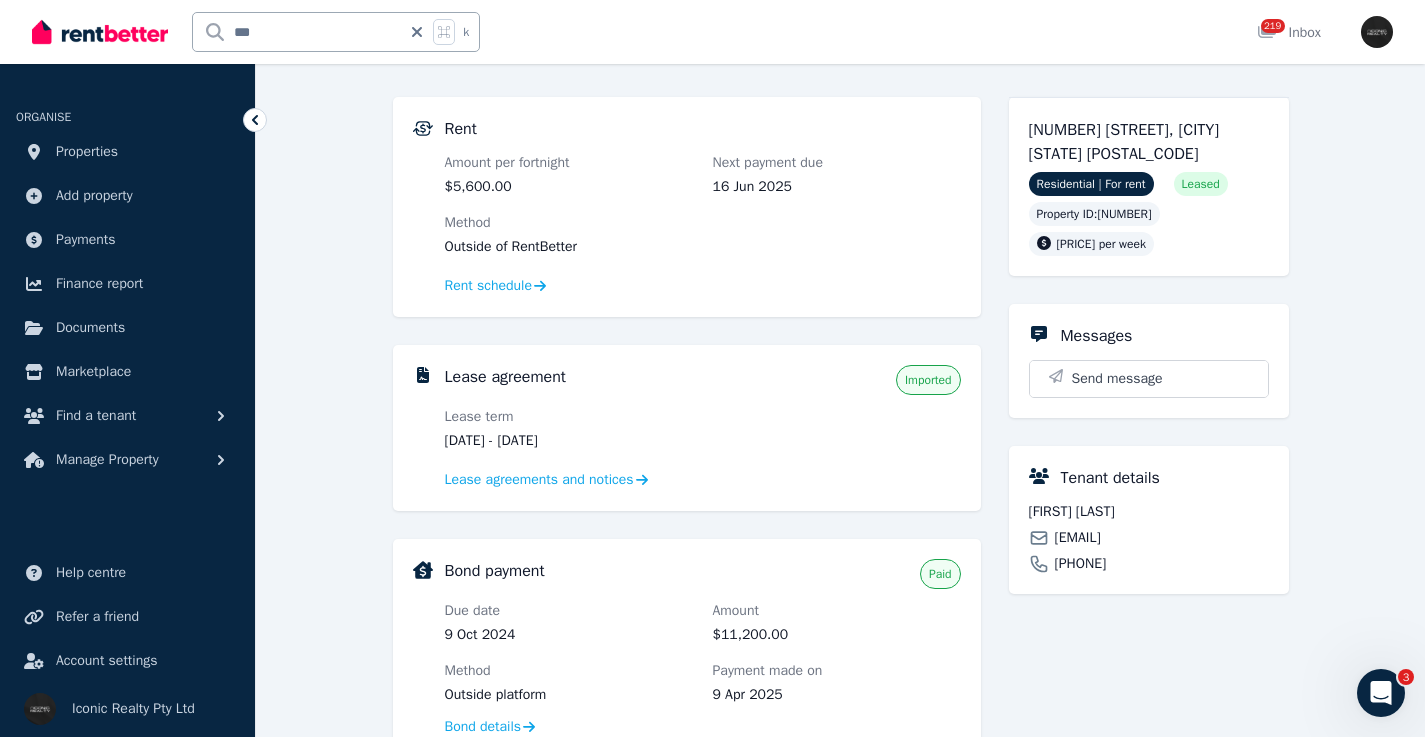 scroll, scrollTop: 0, scrollLeft: 0, axis: both 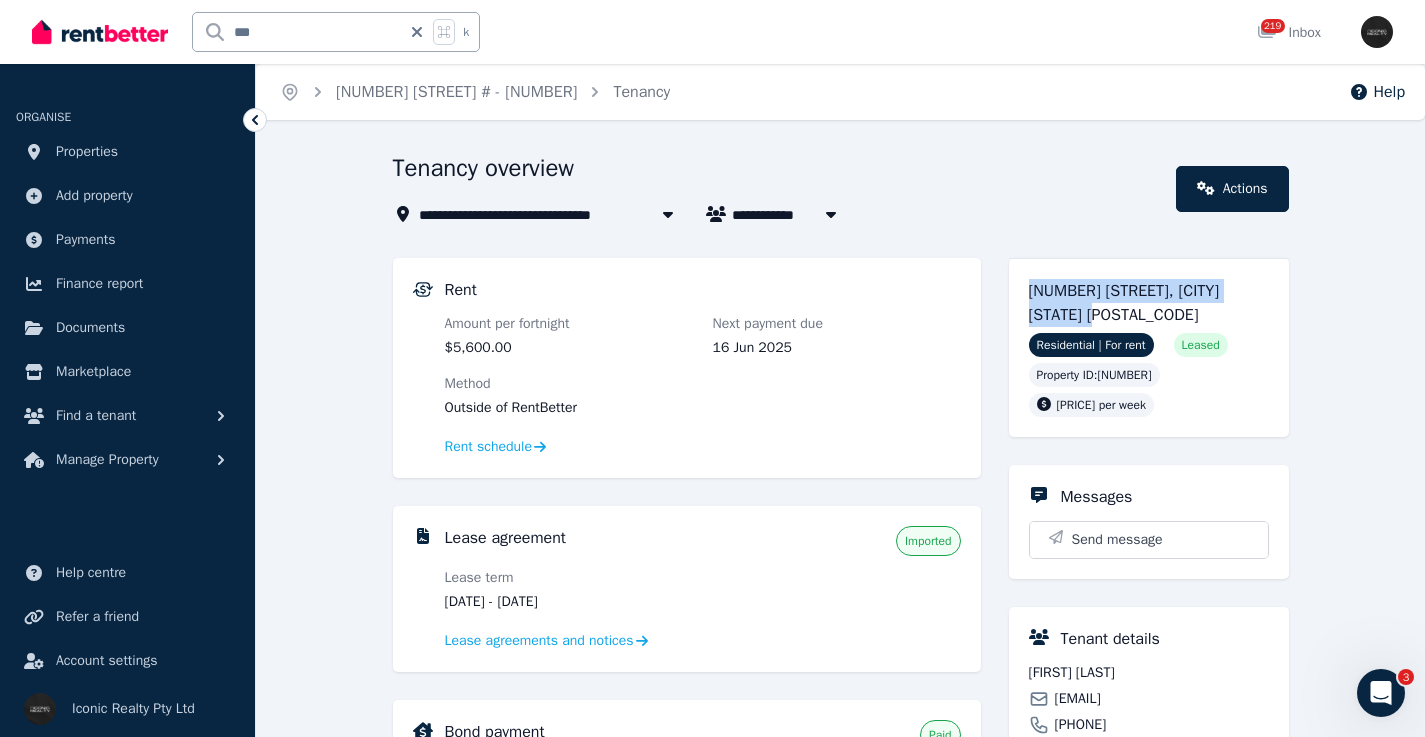 drag, startPoint x: 1098, startPoint y: 309, endPoint x: 1018, endPoint y: 296, distance: 81.04937 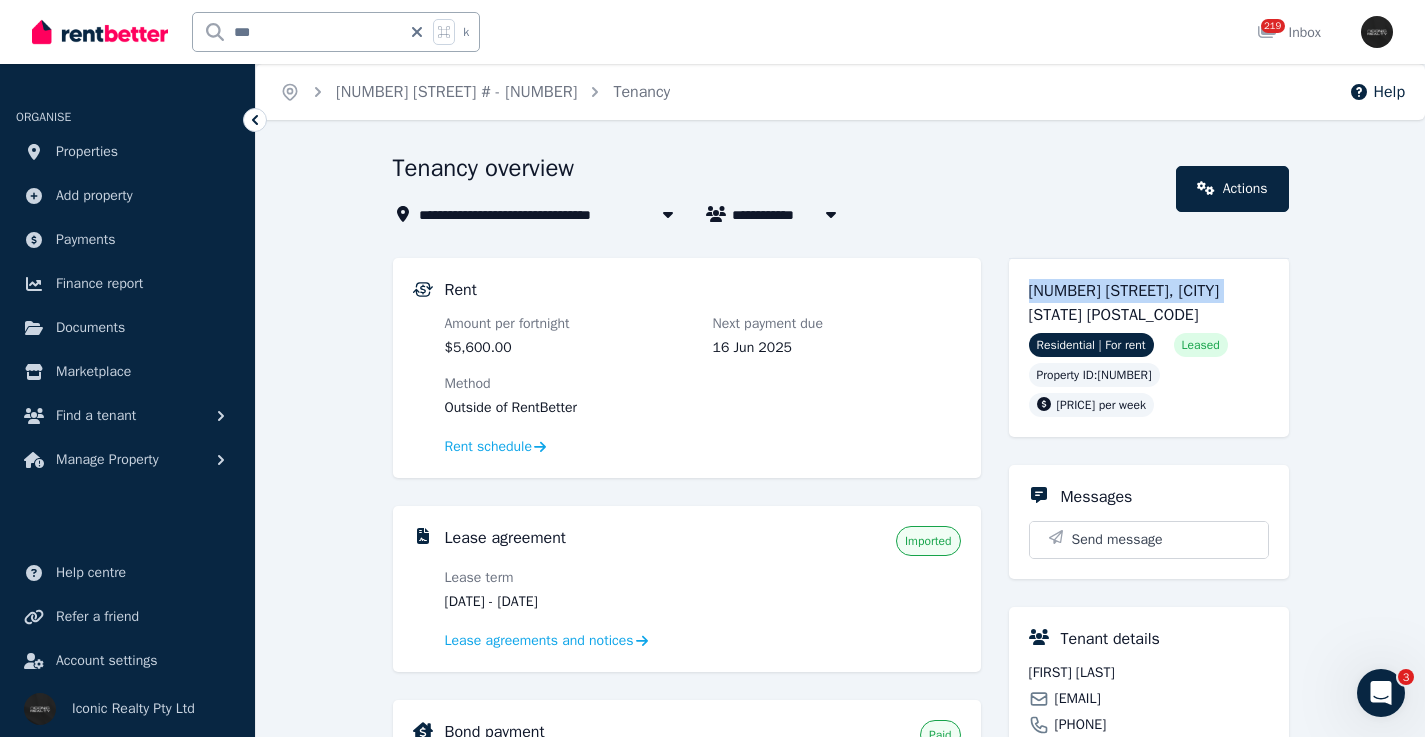 drag, startPoint x: 1248, startPoint y: 292, endPoint x: 1006, endPoint y: 292, distance: 242 